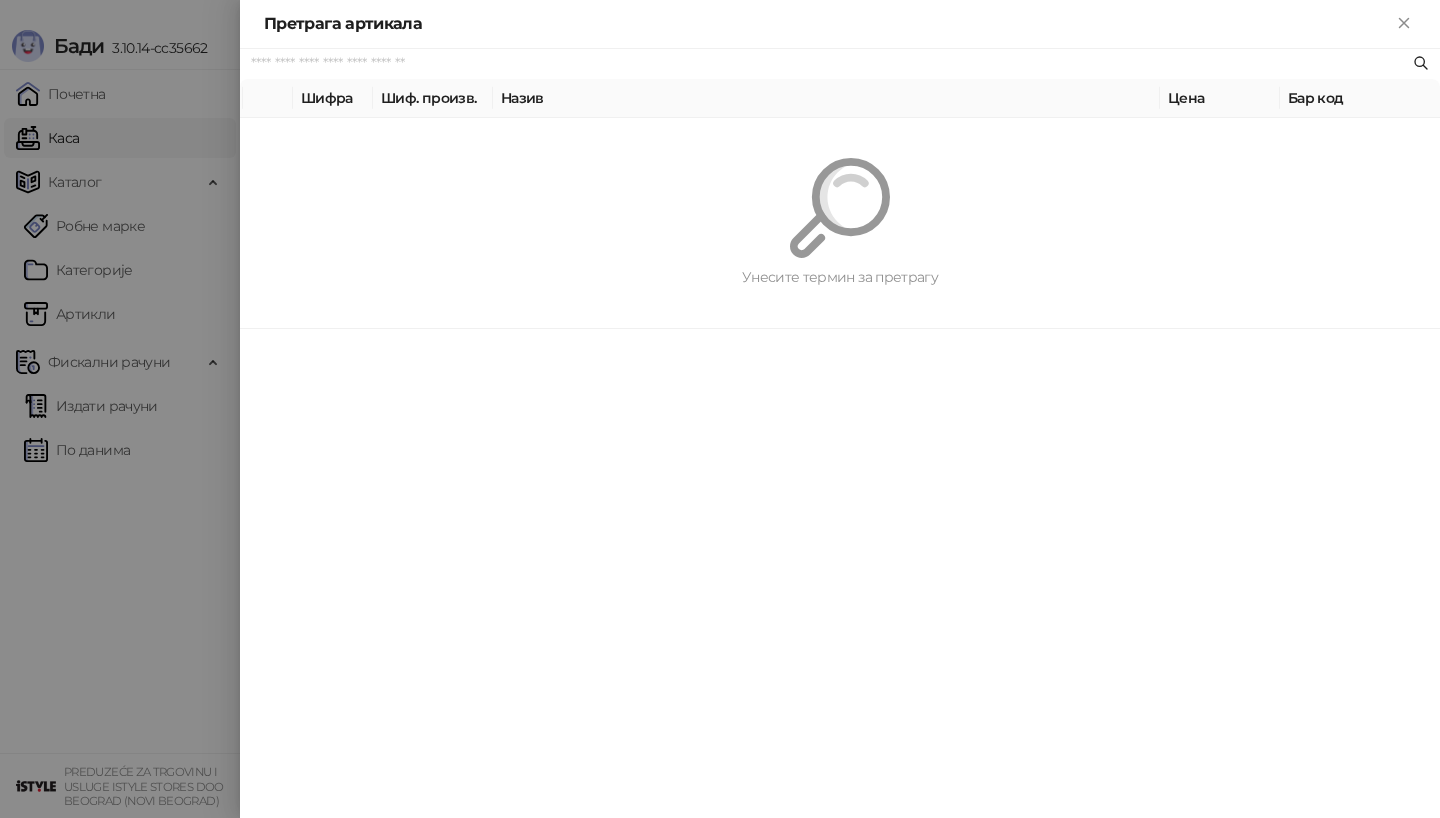 scroll, scrollTop: 0, scrollLeft: 0, axis: both 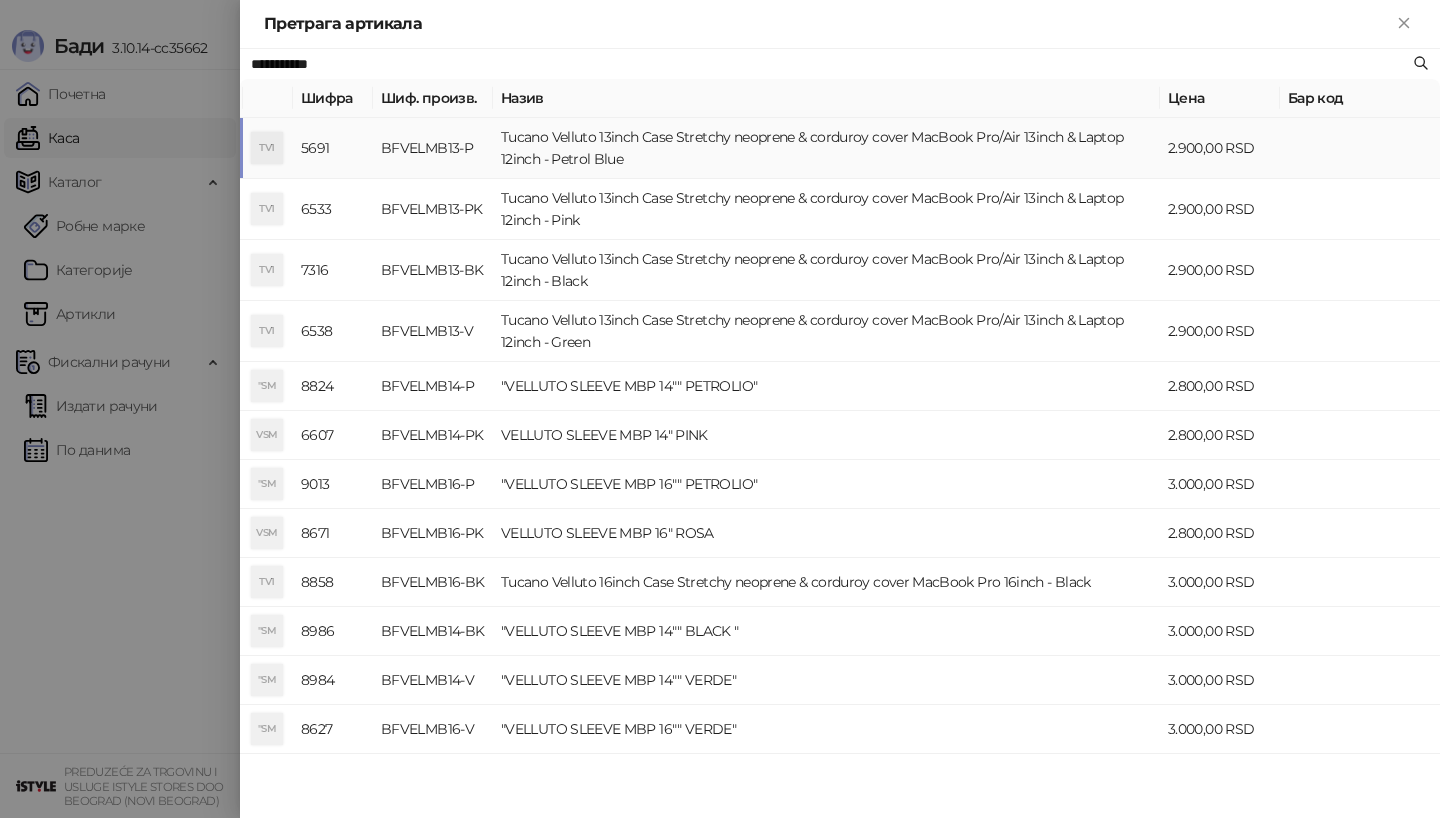 type on "**********" 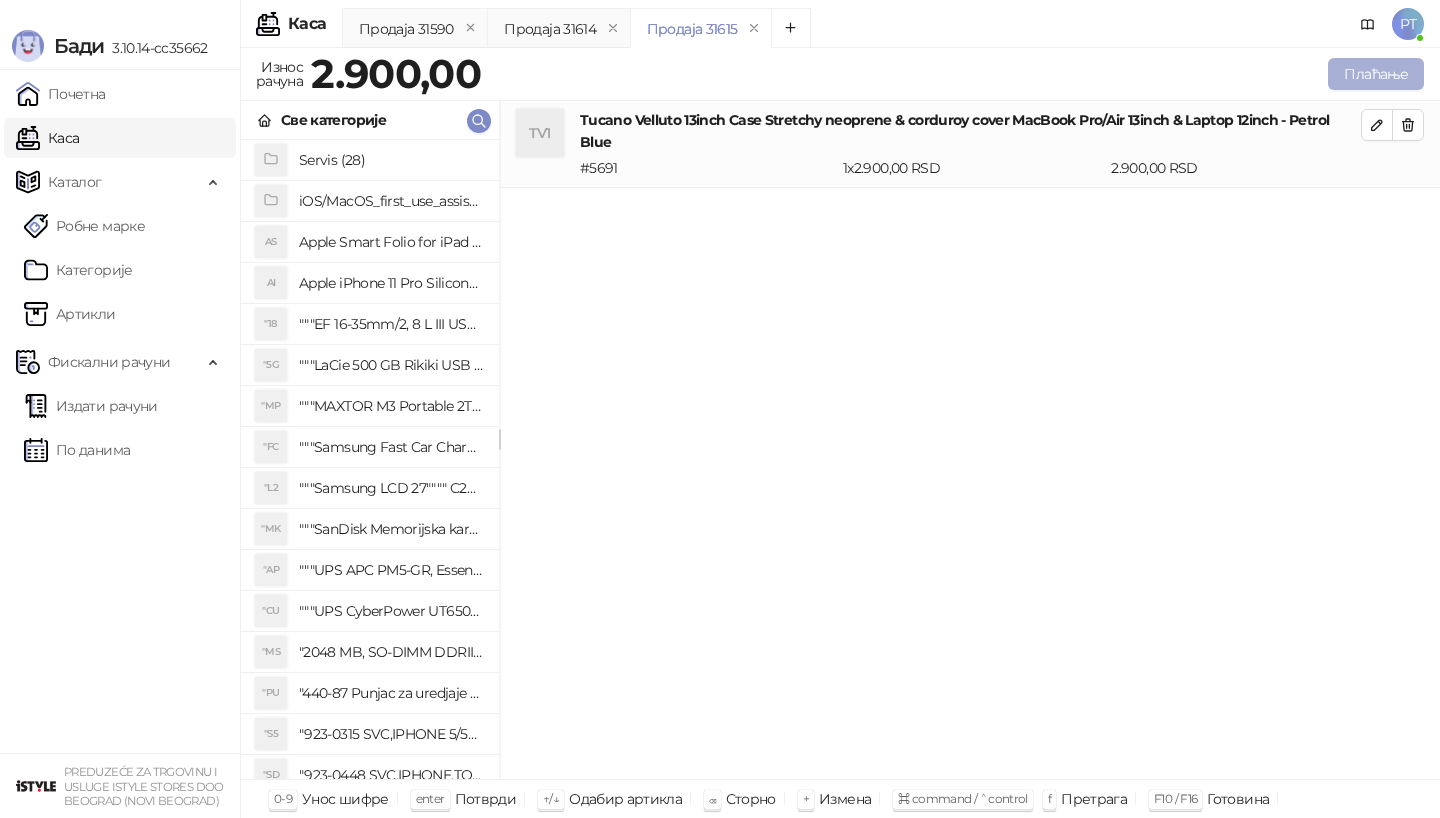 click on "Плаћање" at bounding box center [1376, 74] 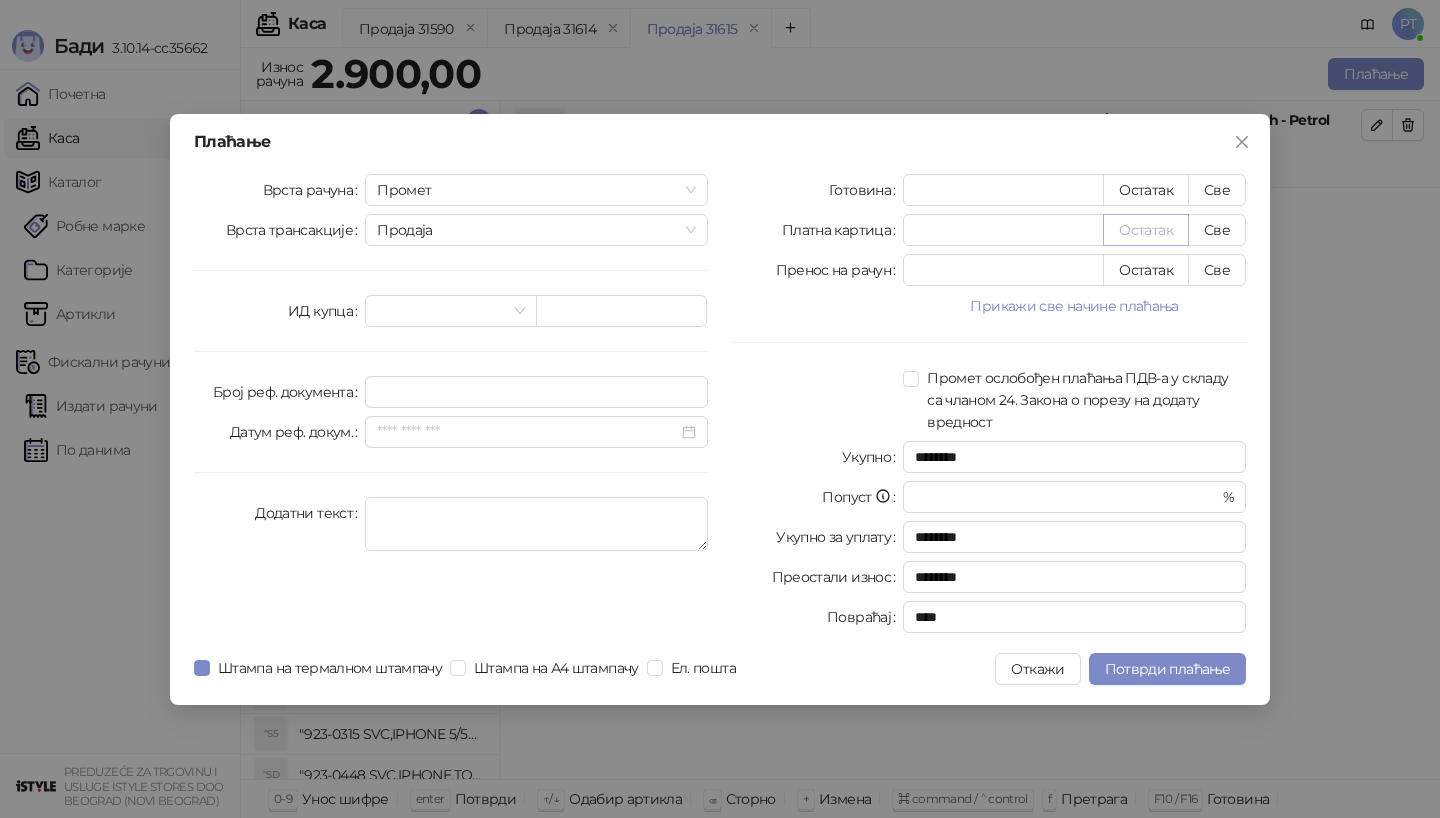 click on "Остатак" at bounding box center [1146, 230] 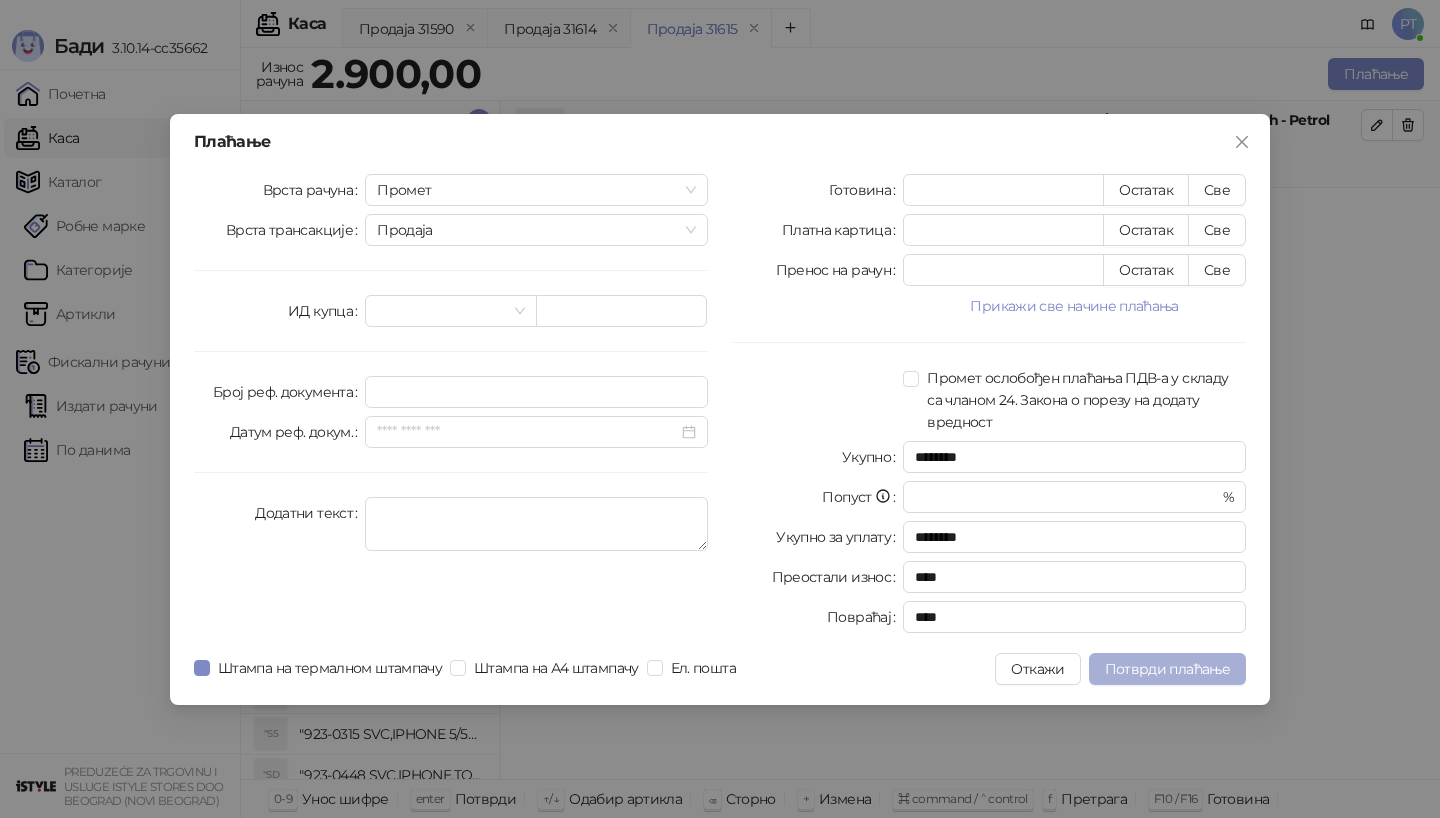 click on "Потврди плаћање" at bounding box center [1167, 669] 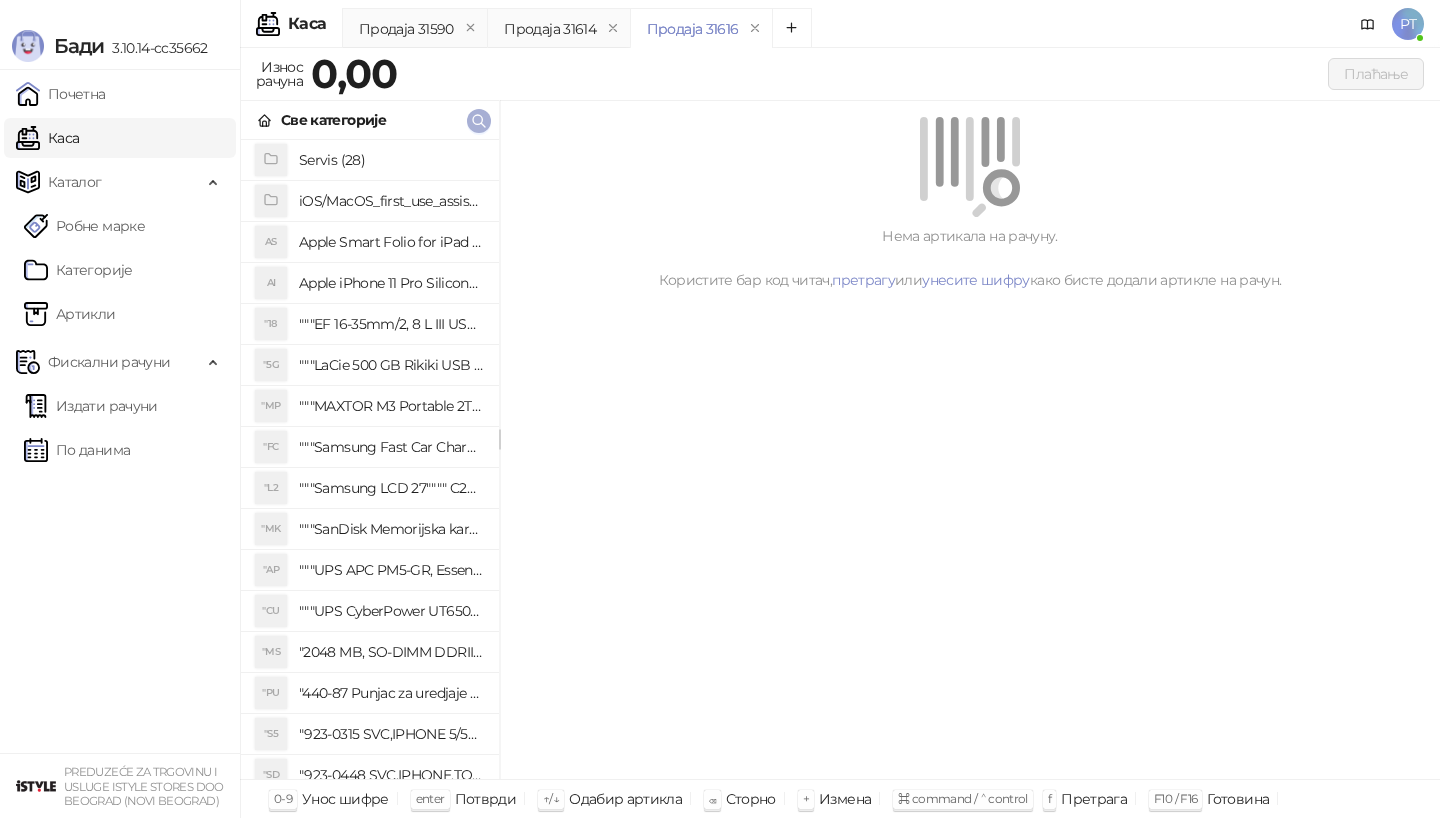 click 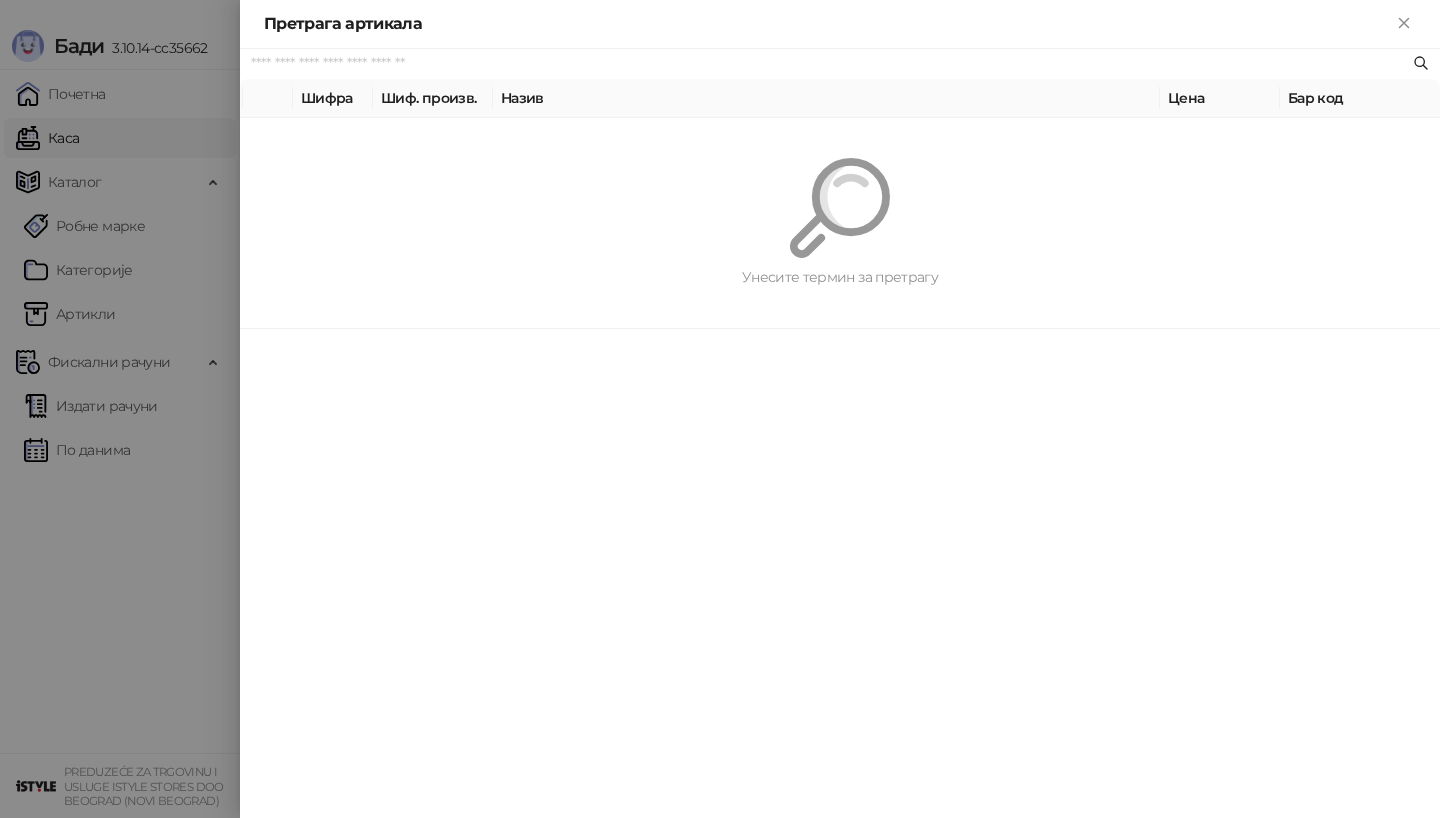 paste on "*********" 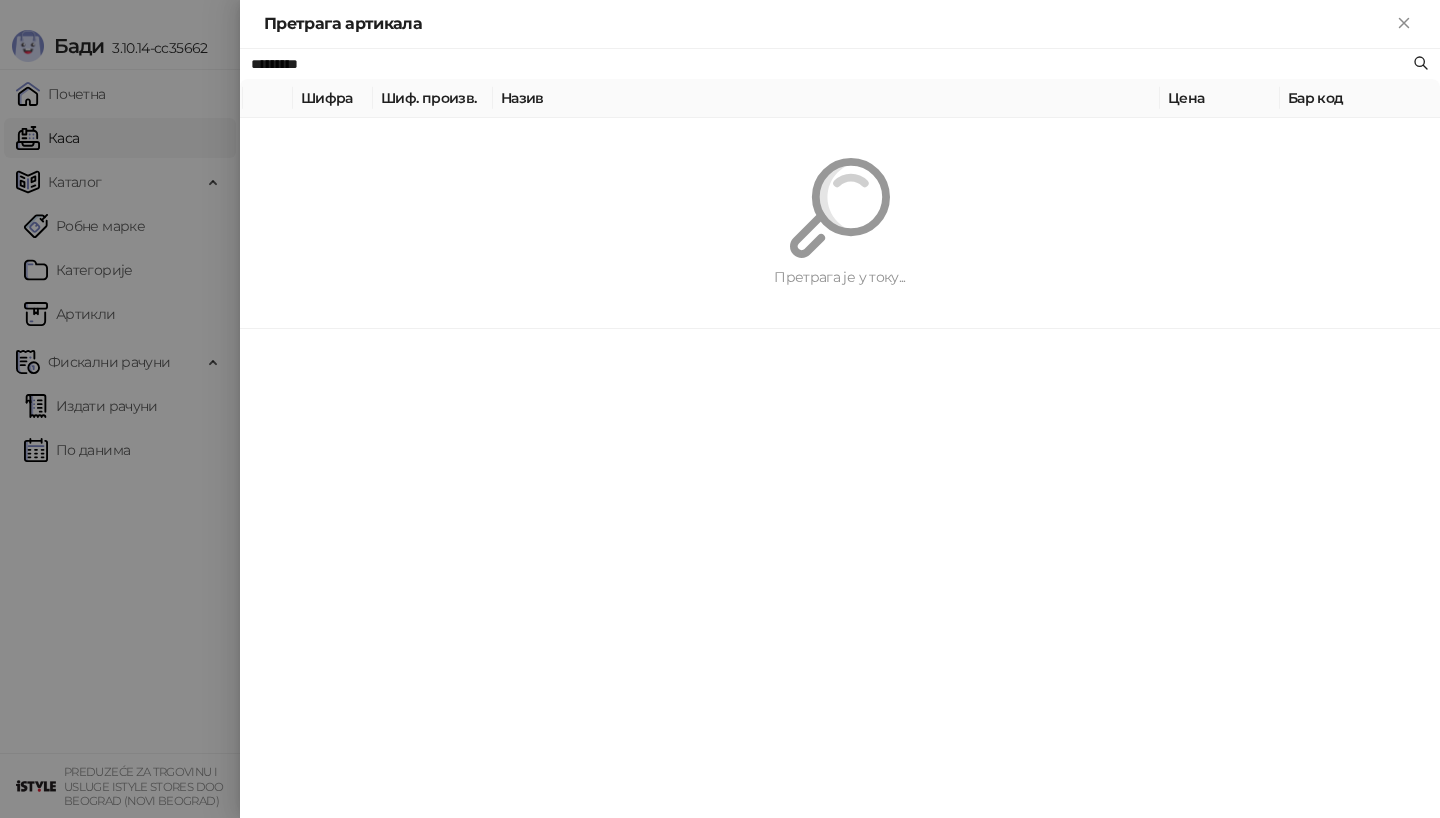 type on "*********" 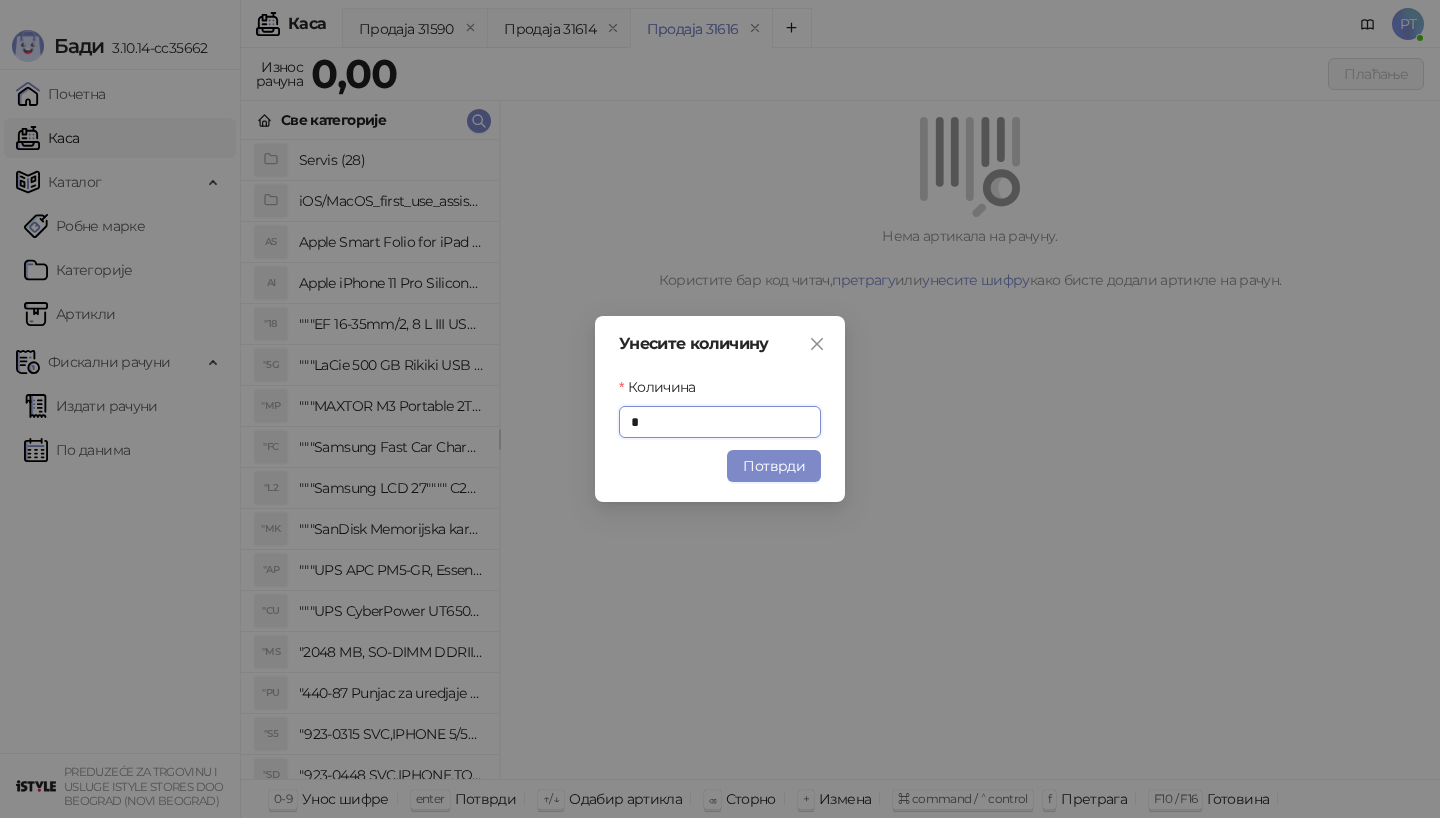 type on "*" 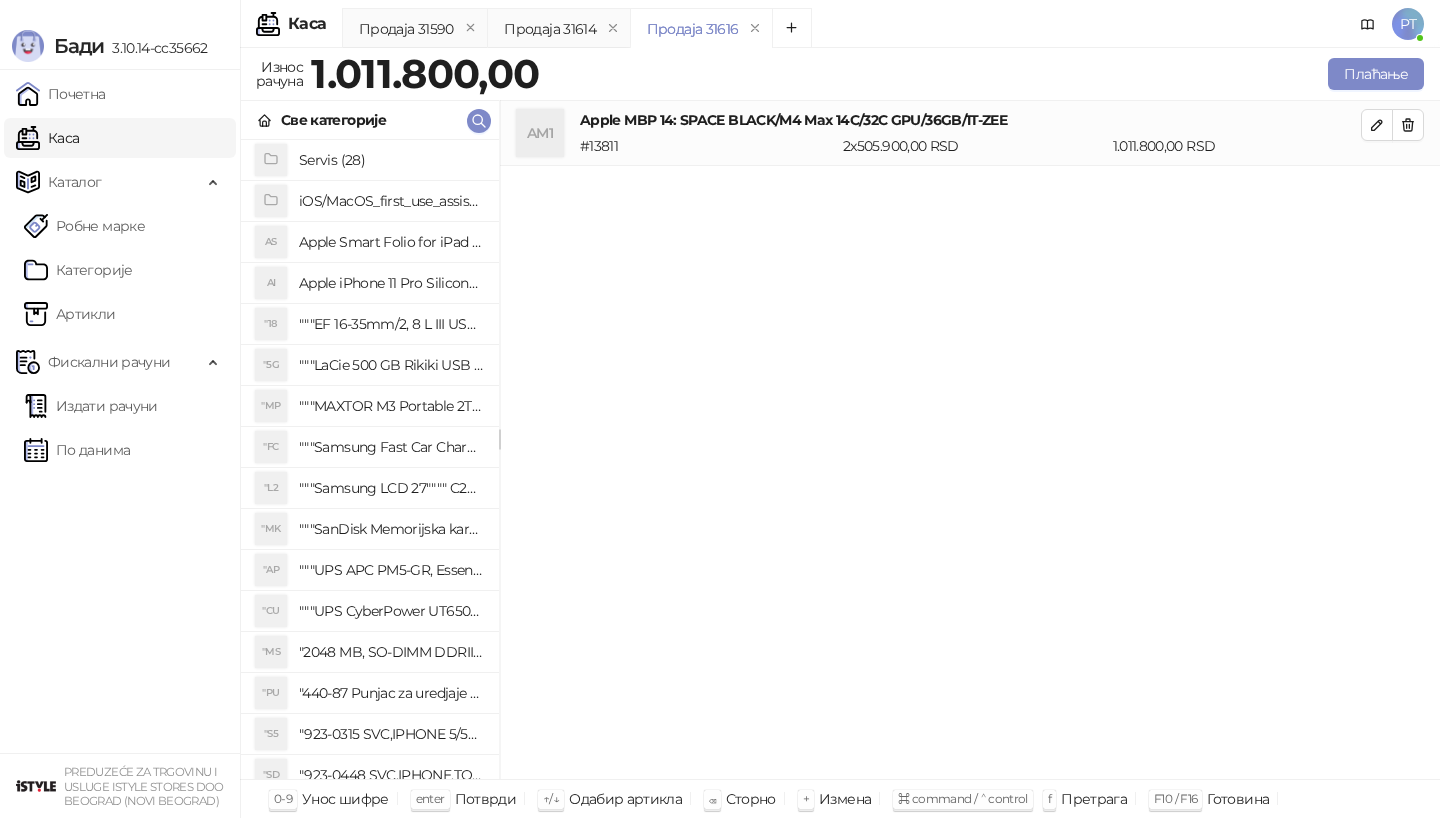 click on "Све категорије" at bounding box center [370, 120] 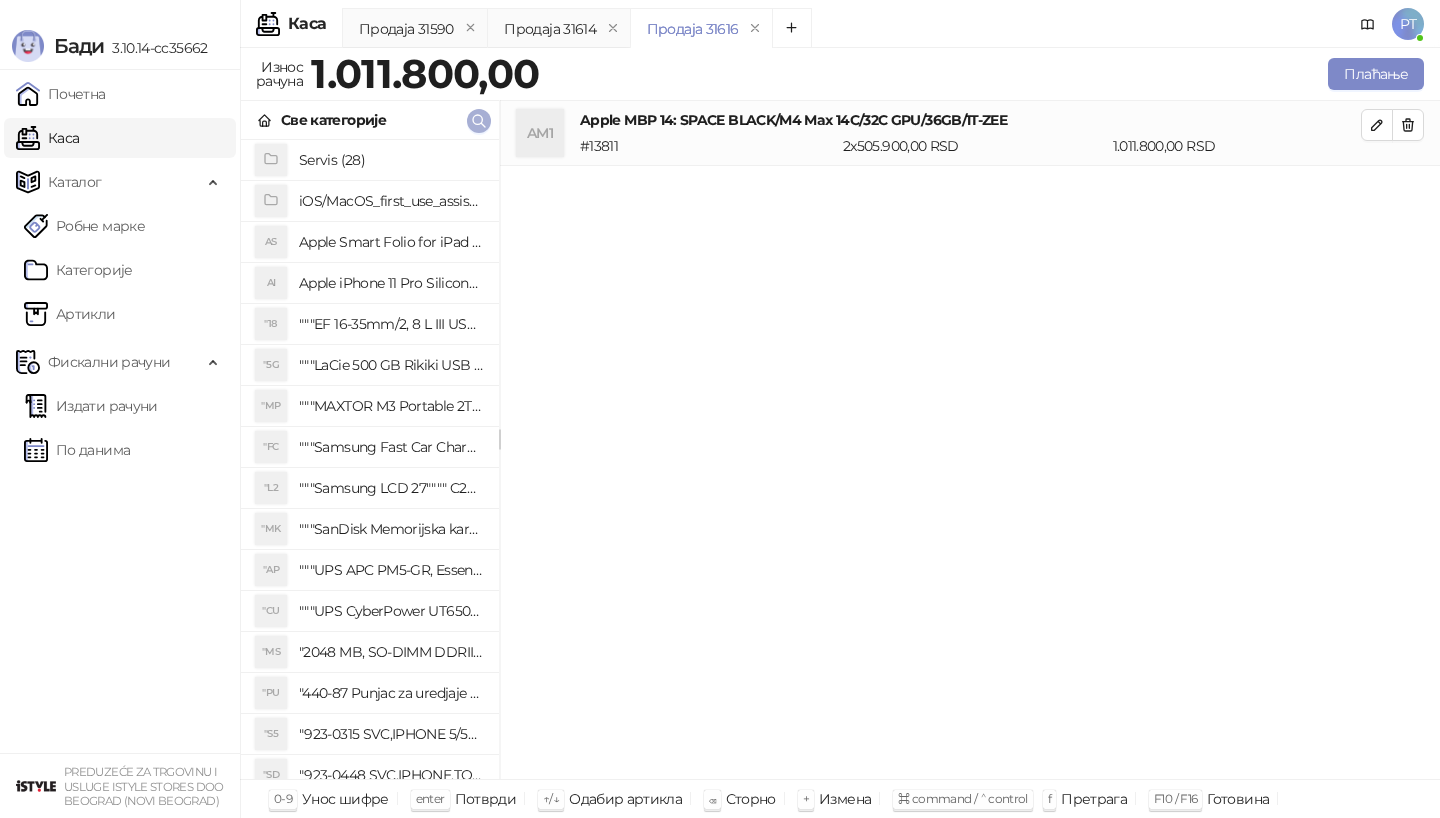 click 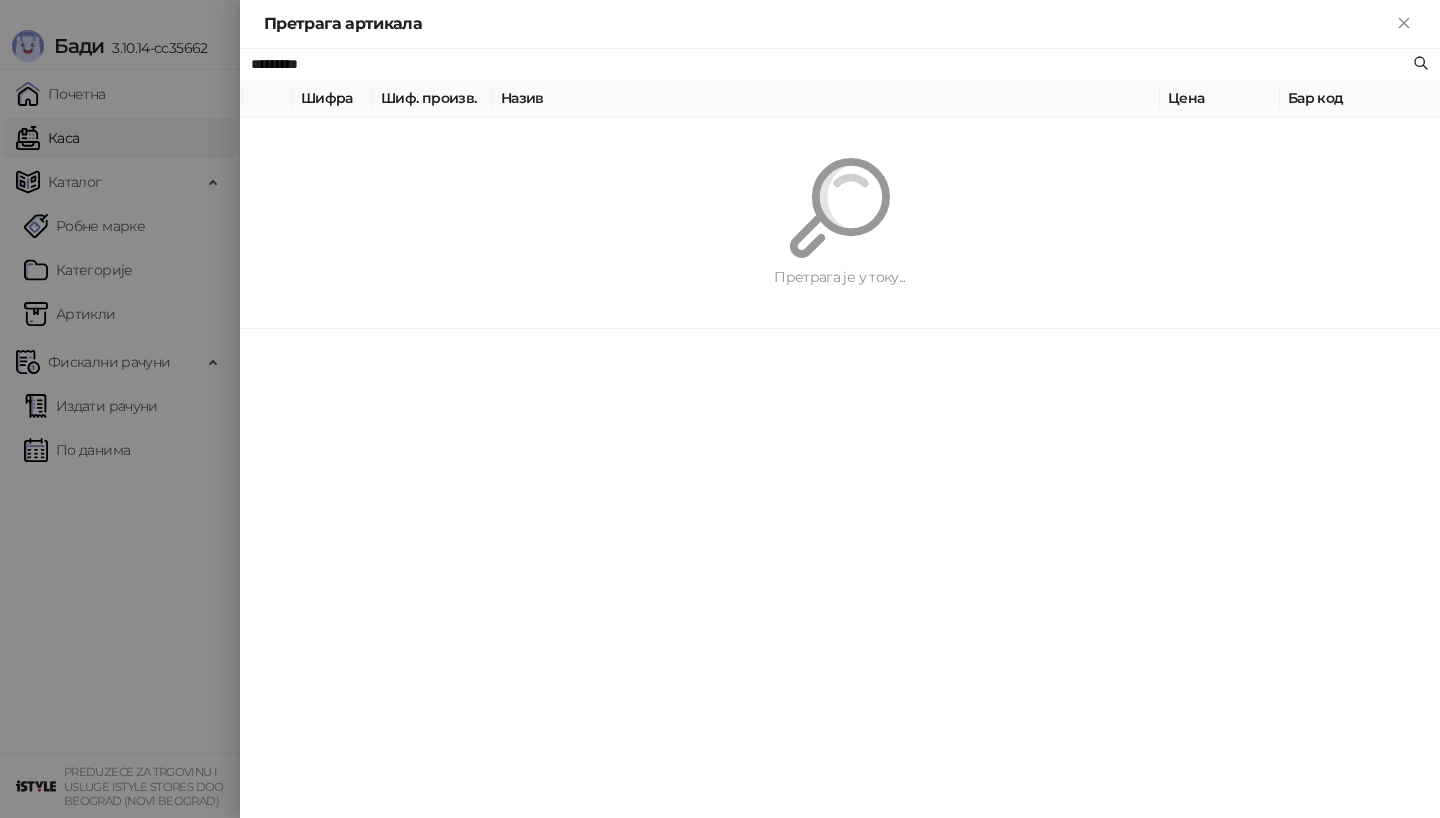 paste on "******" 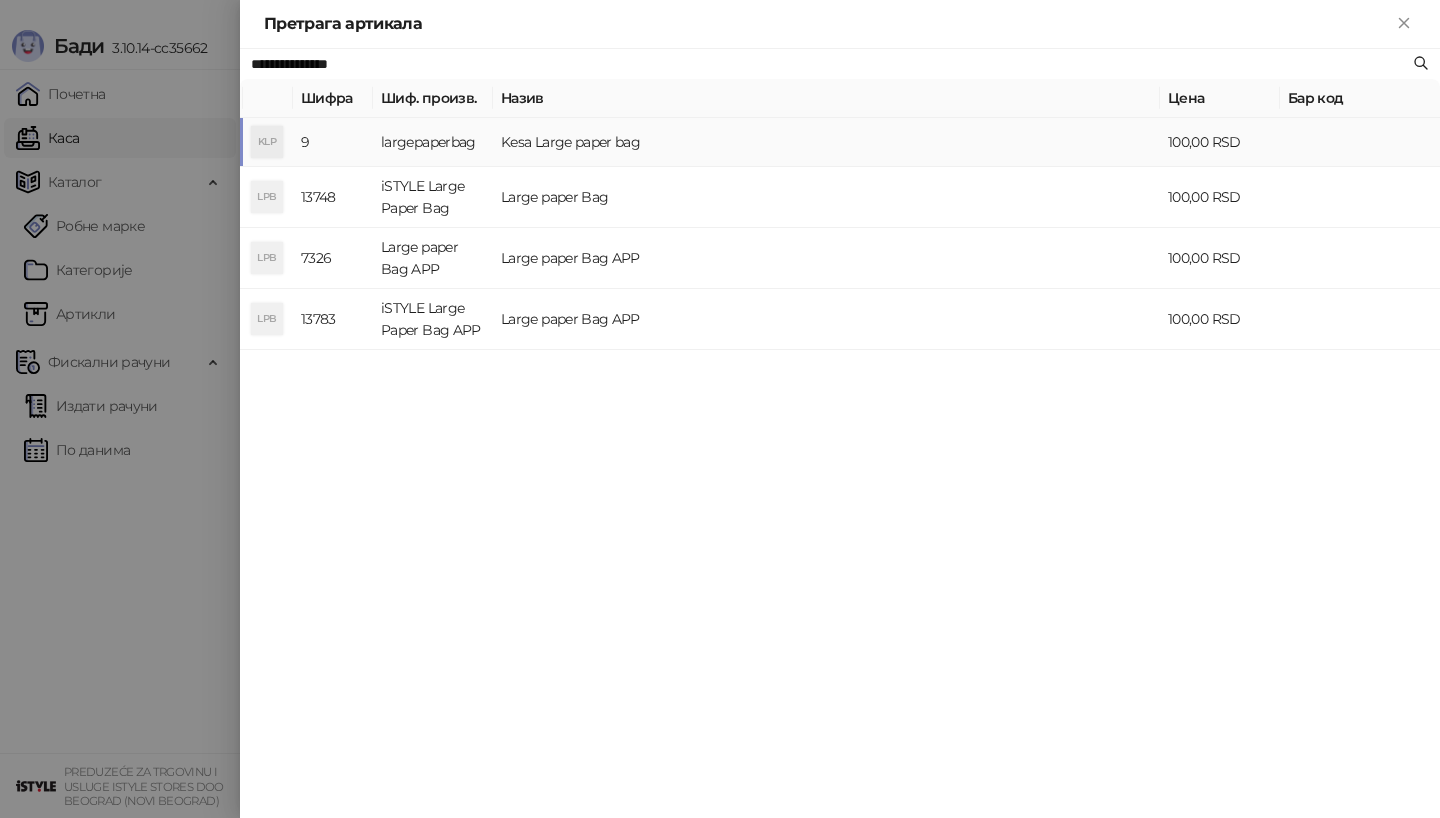 type on "**********" 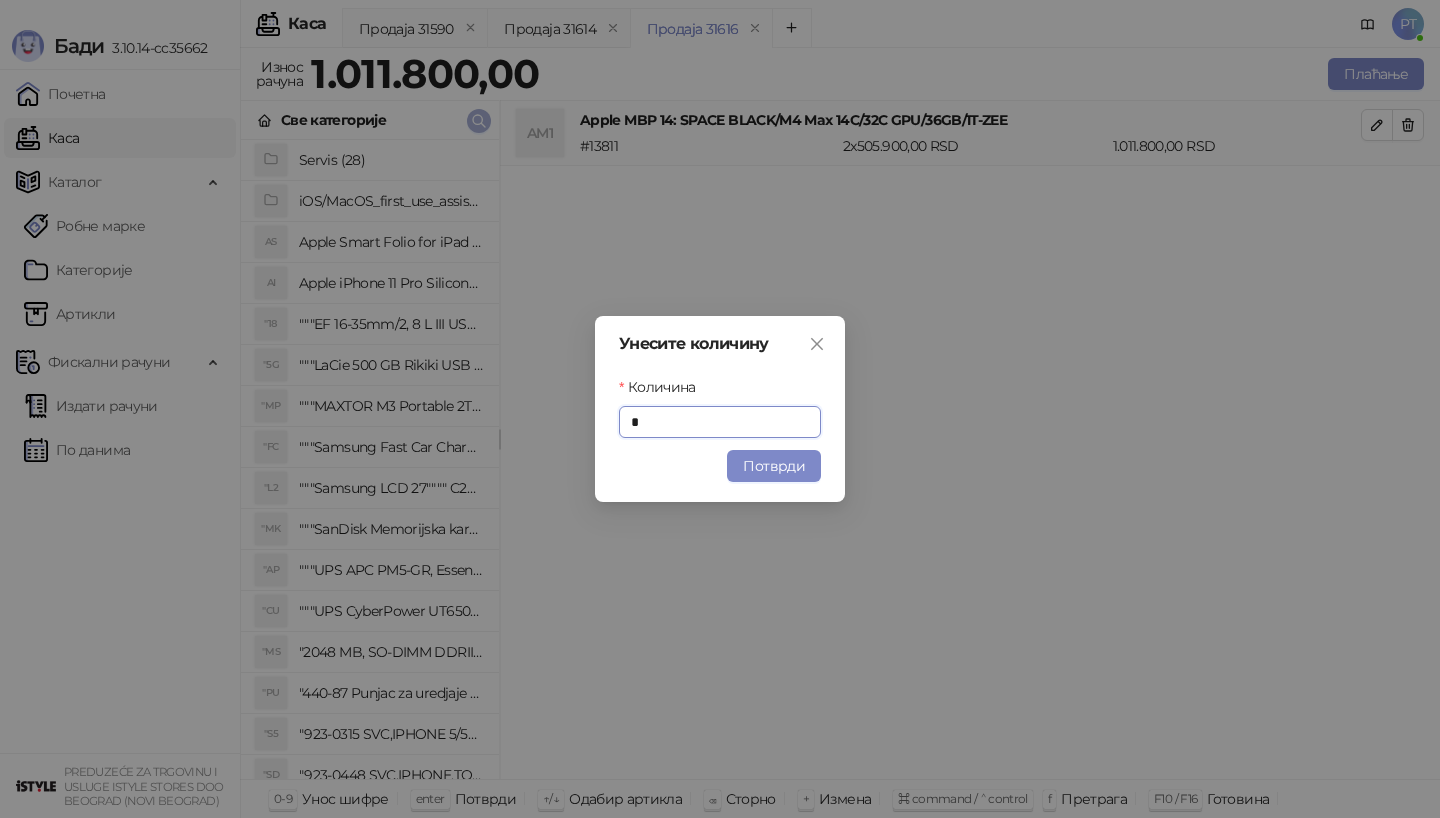 type on "*" 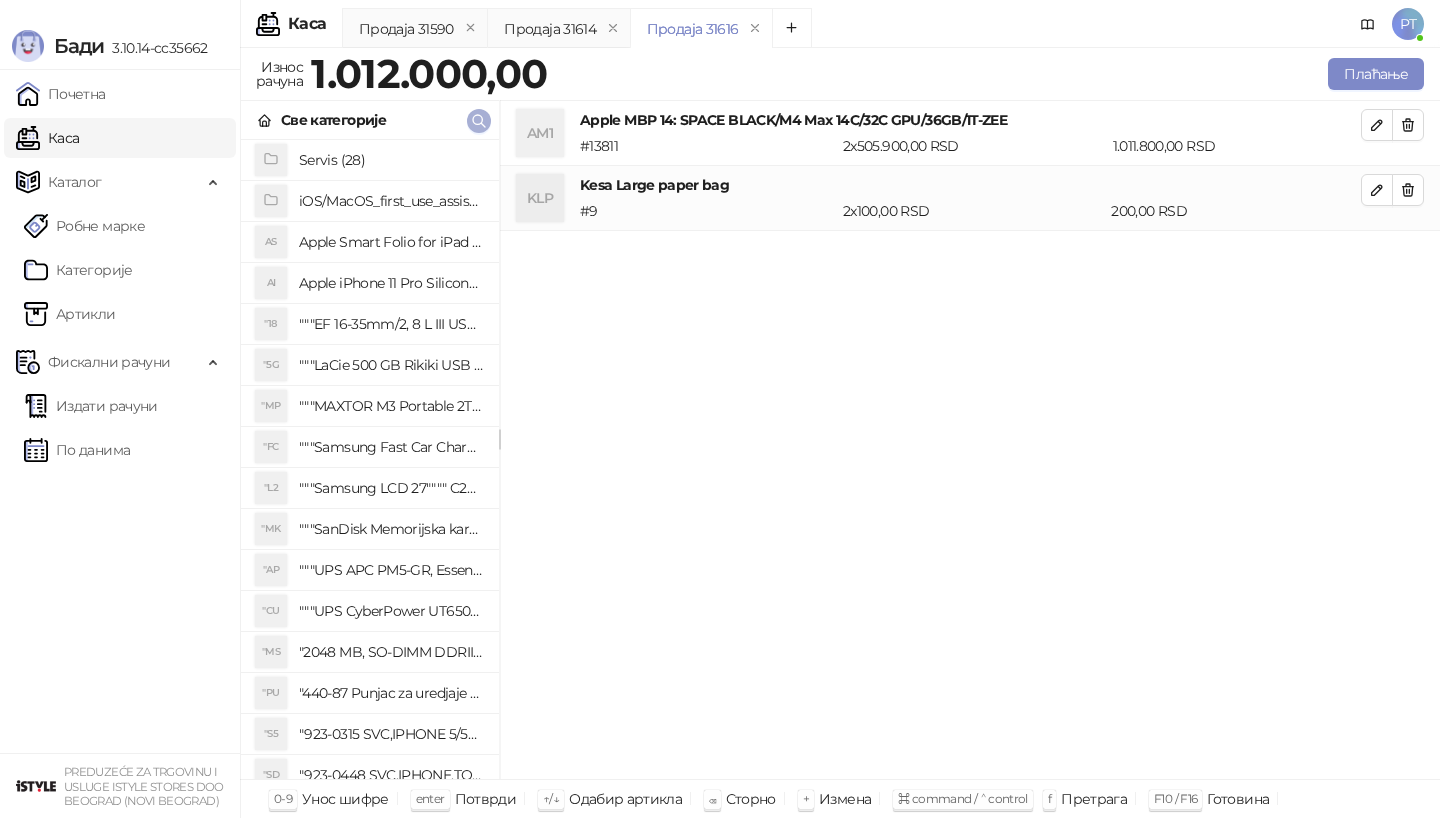click 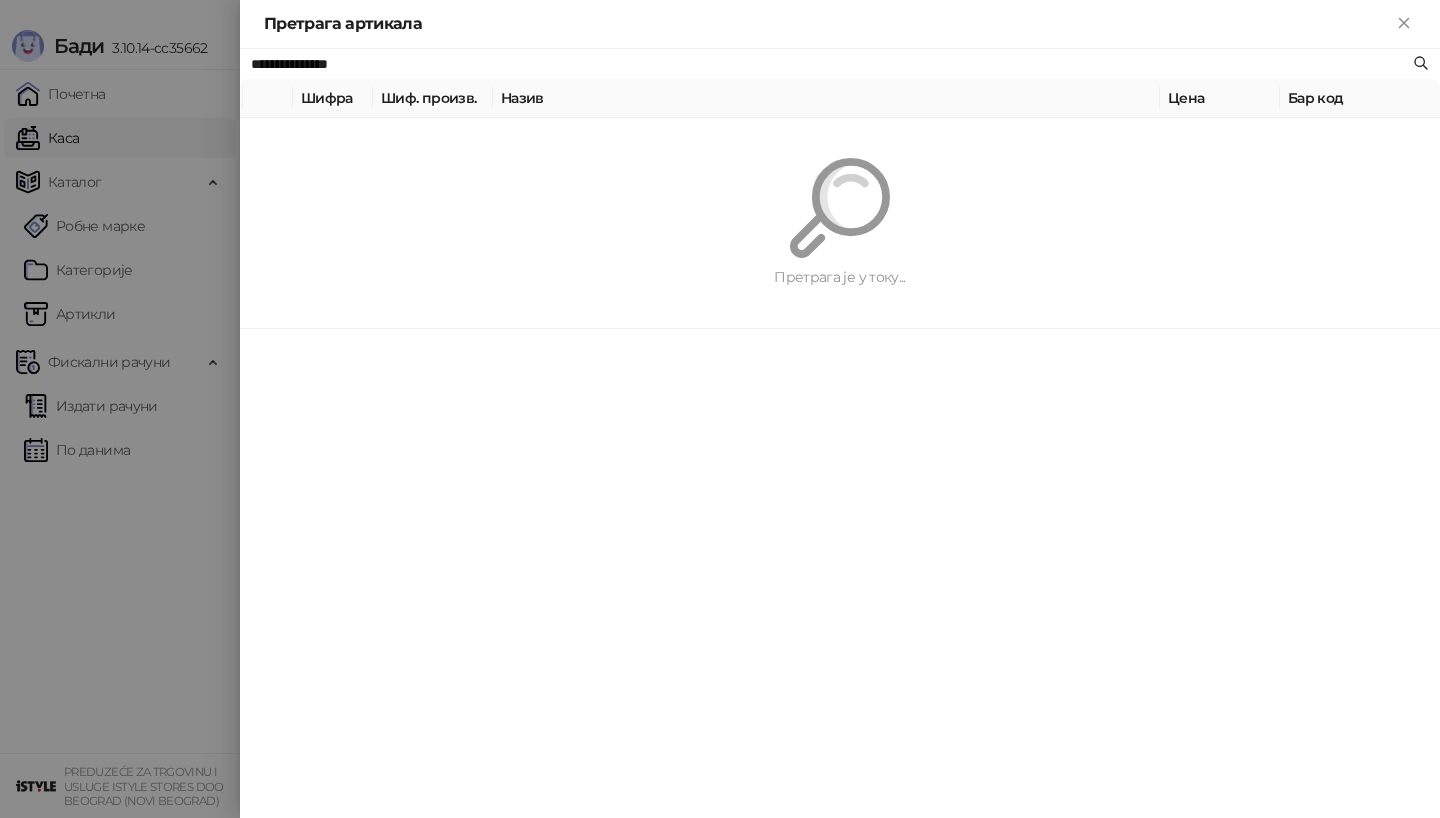 paste on "*******" 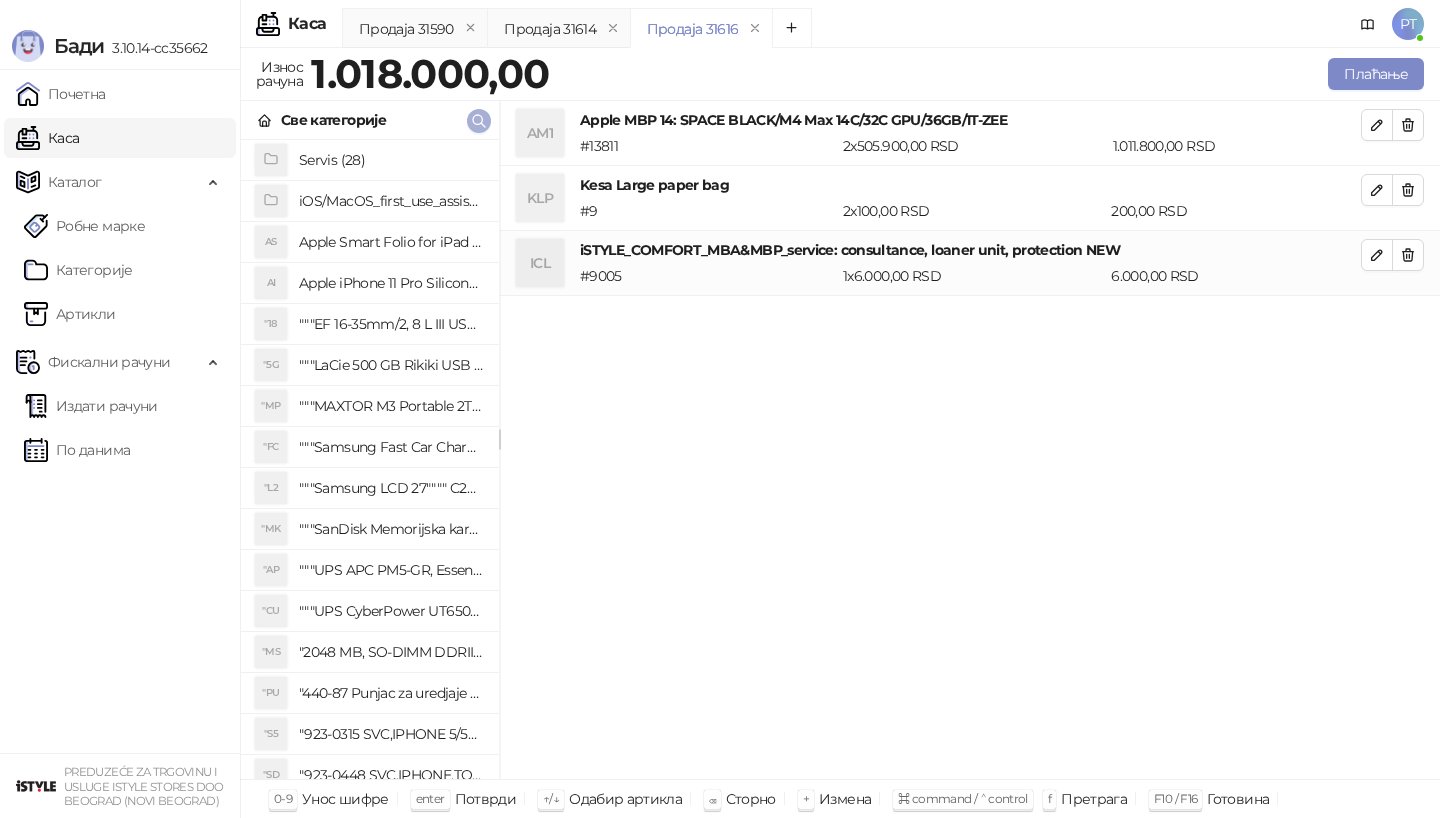 click 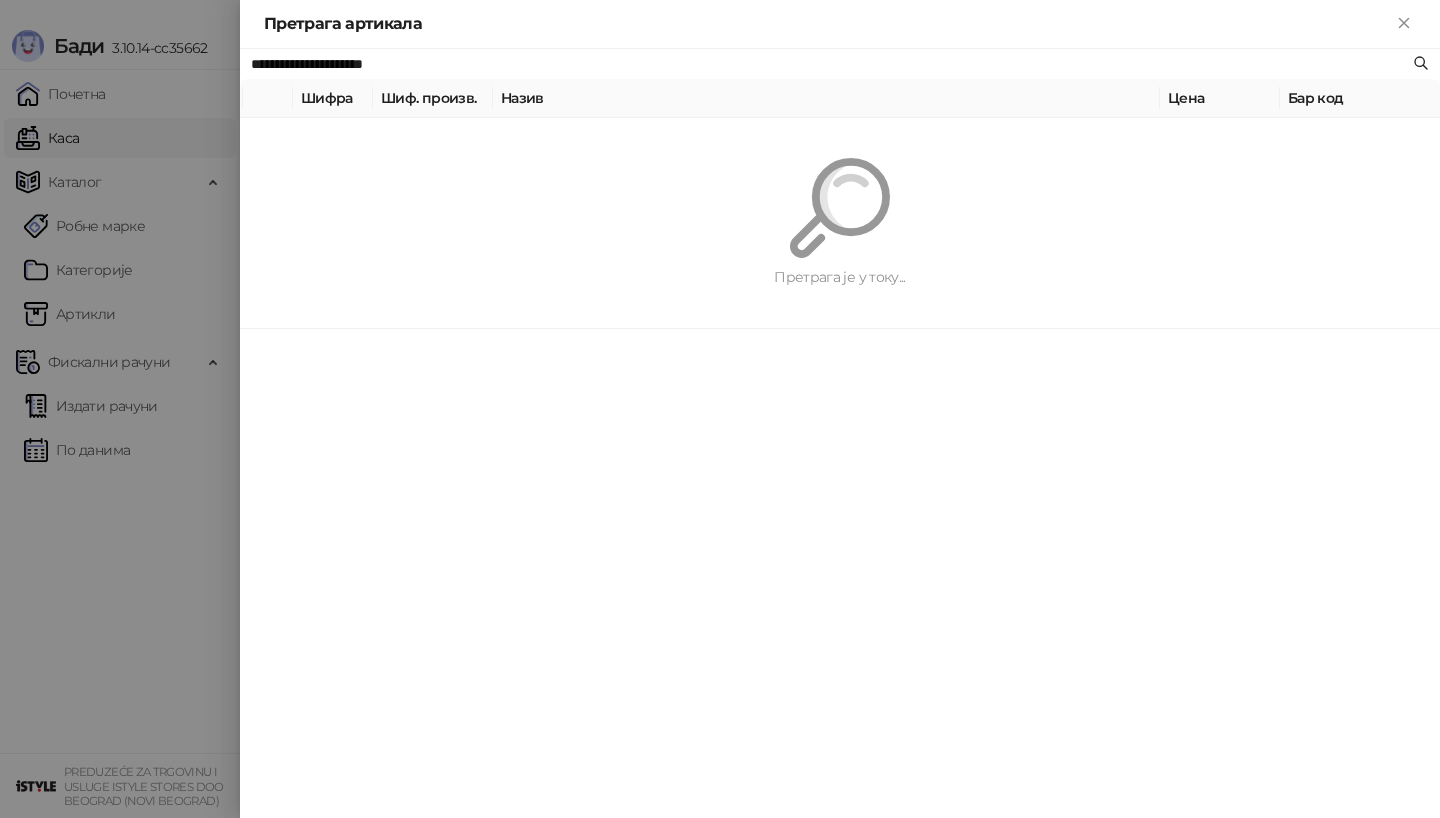 paste 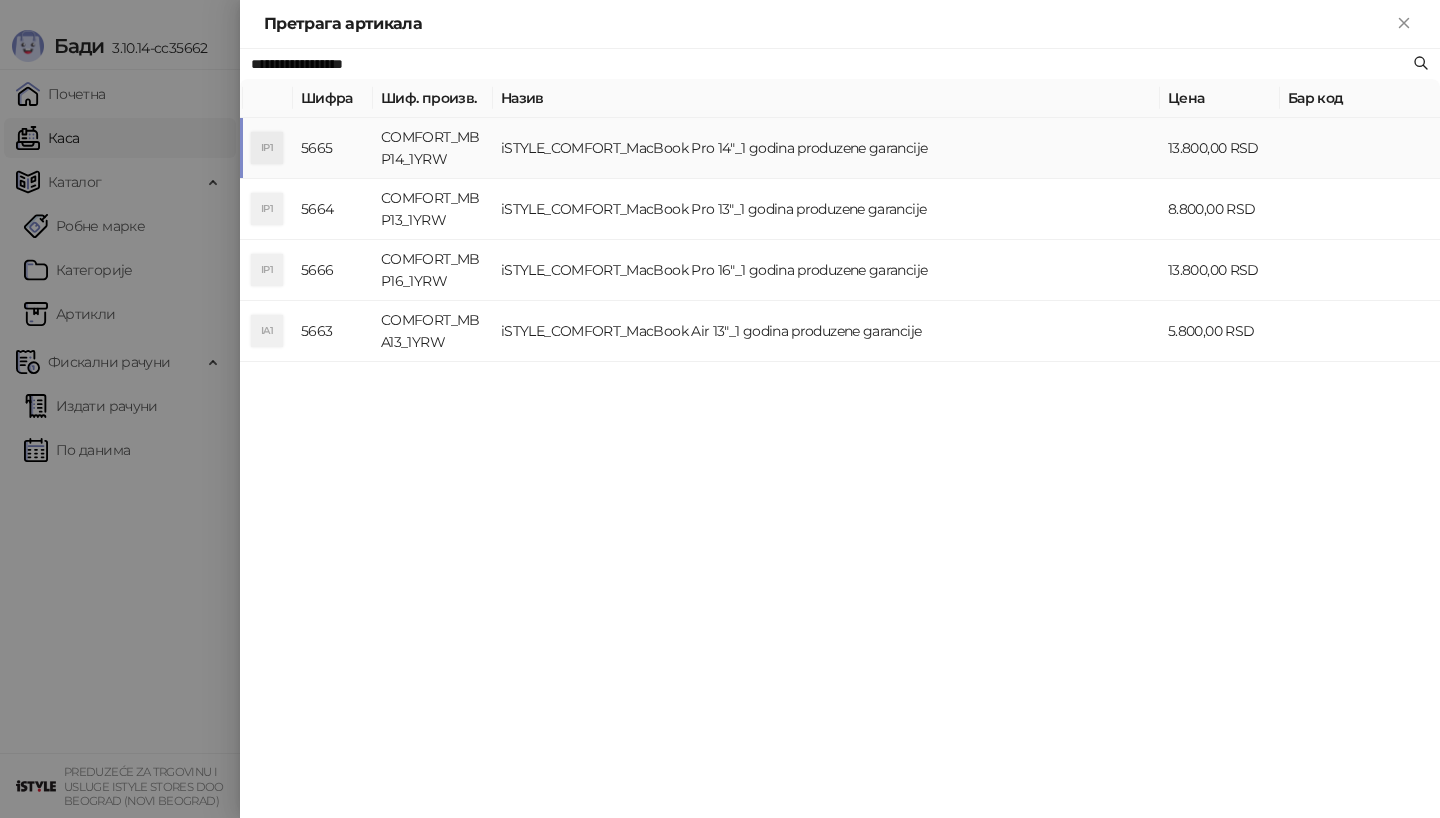 type on "**********" 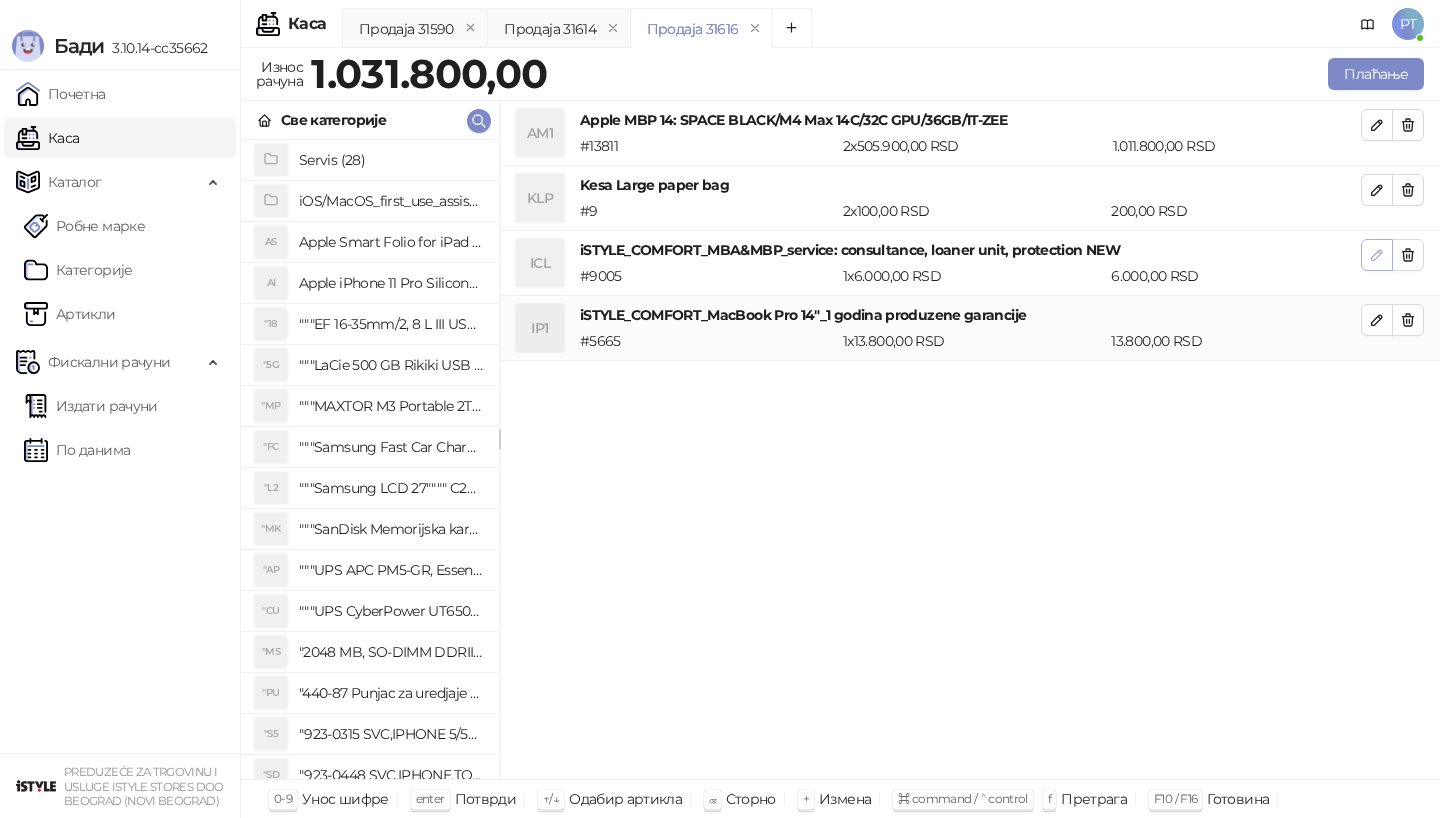 click 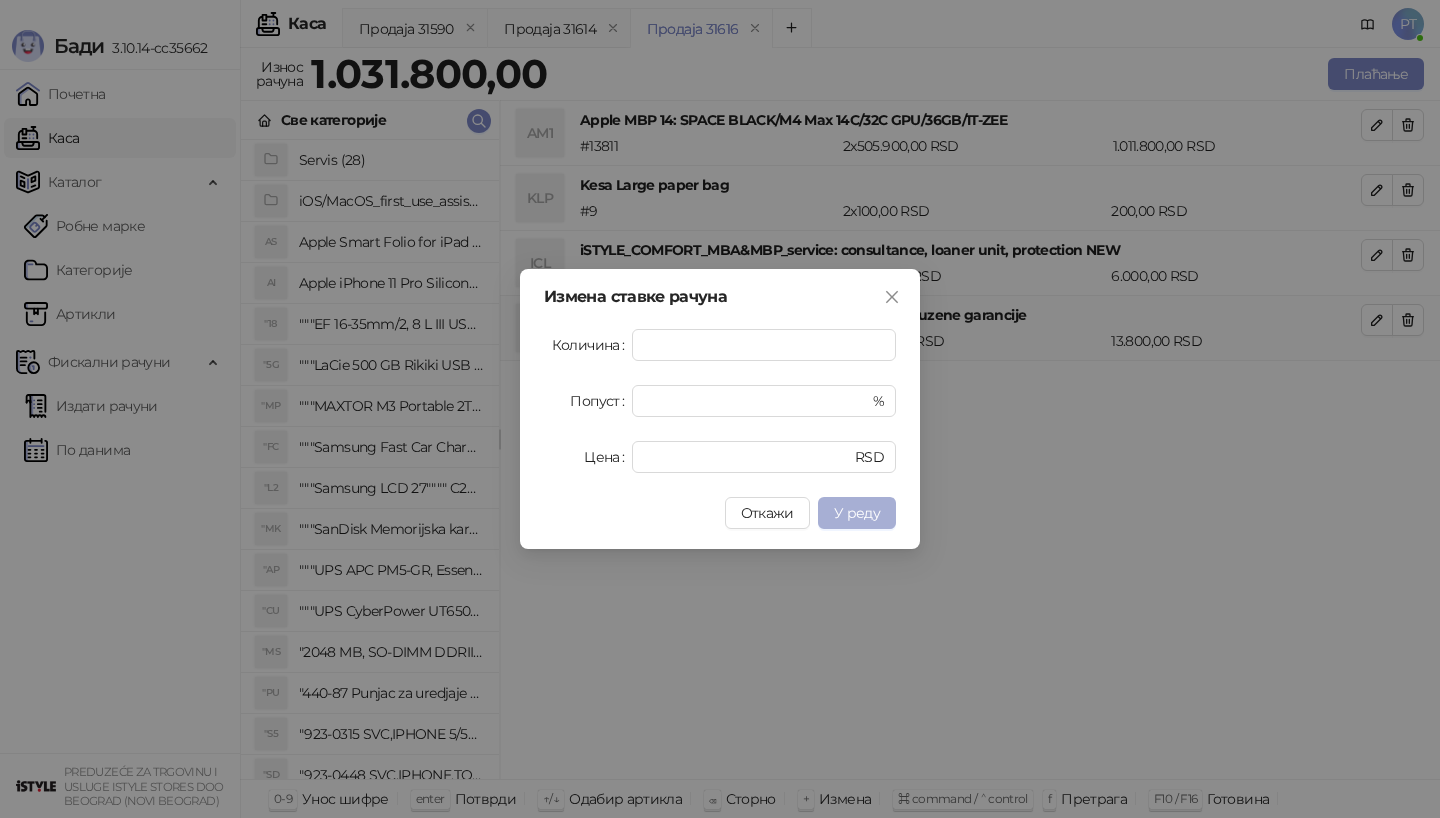 click on "У реду" at bounding box center [857, 513] 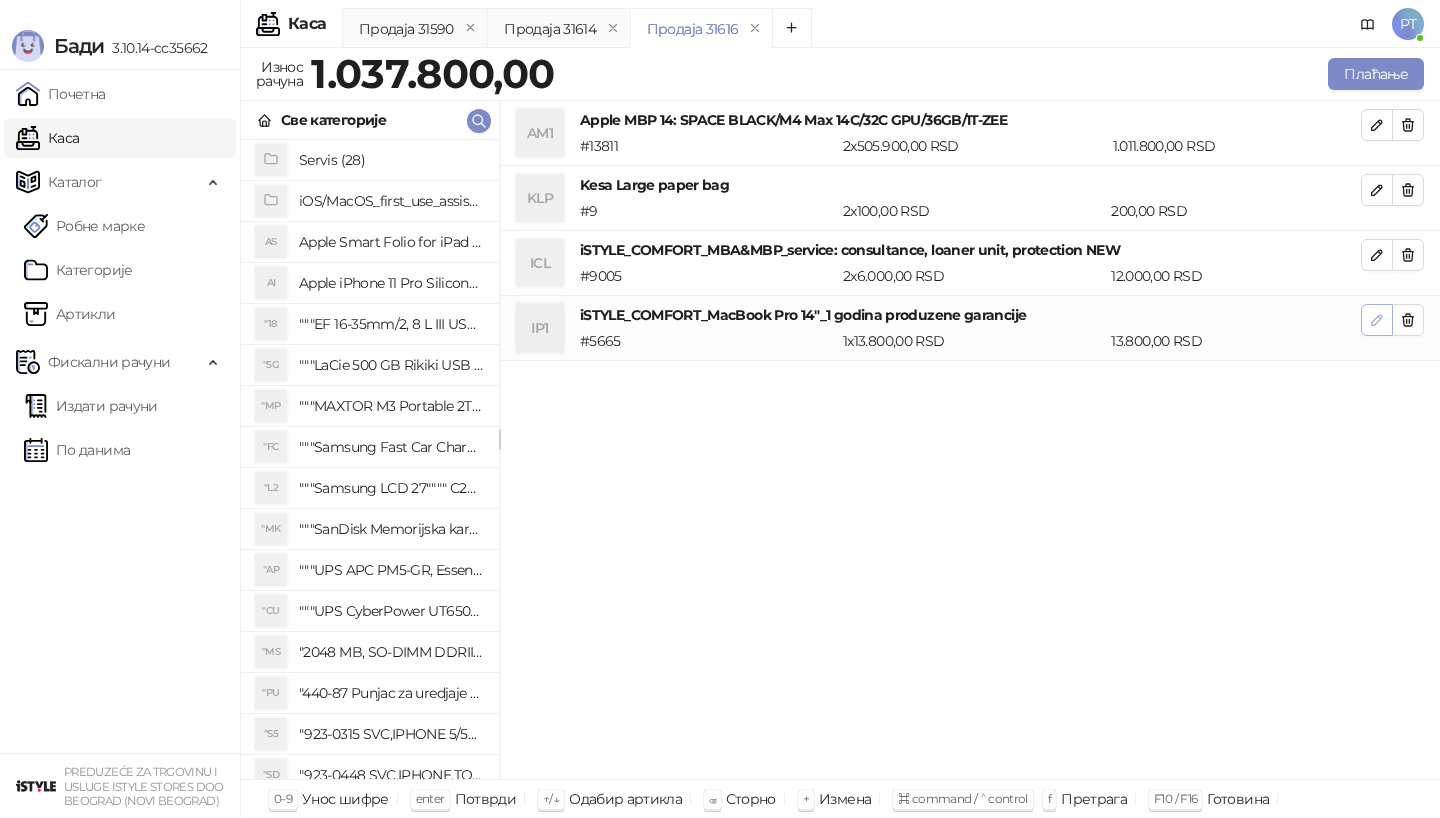 click 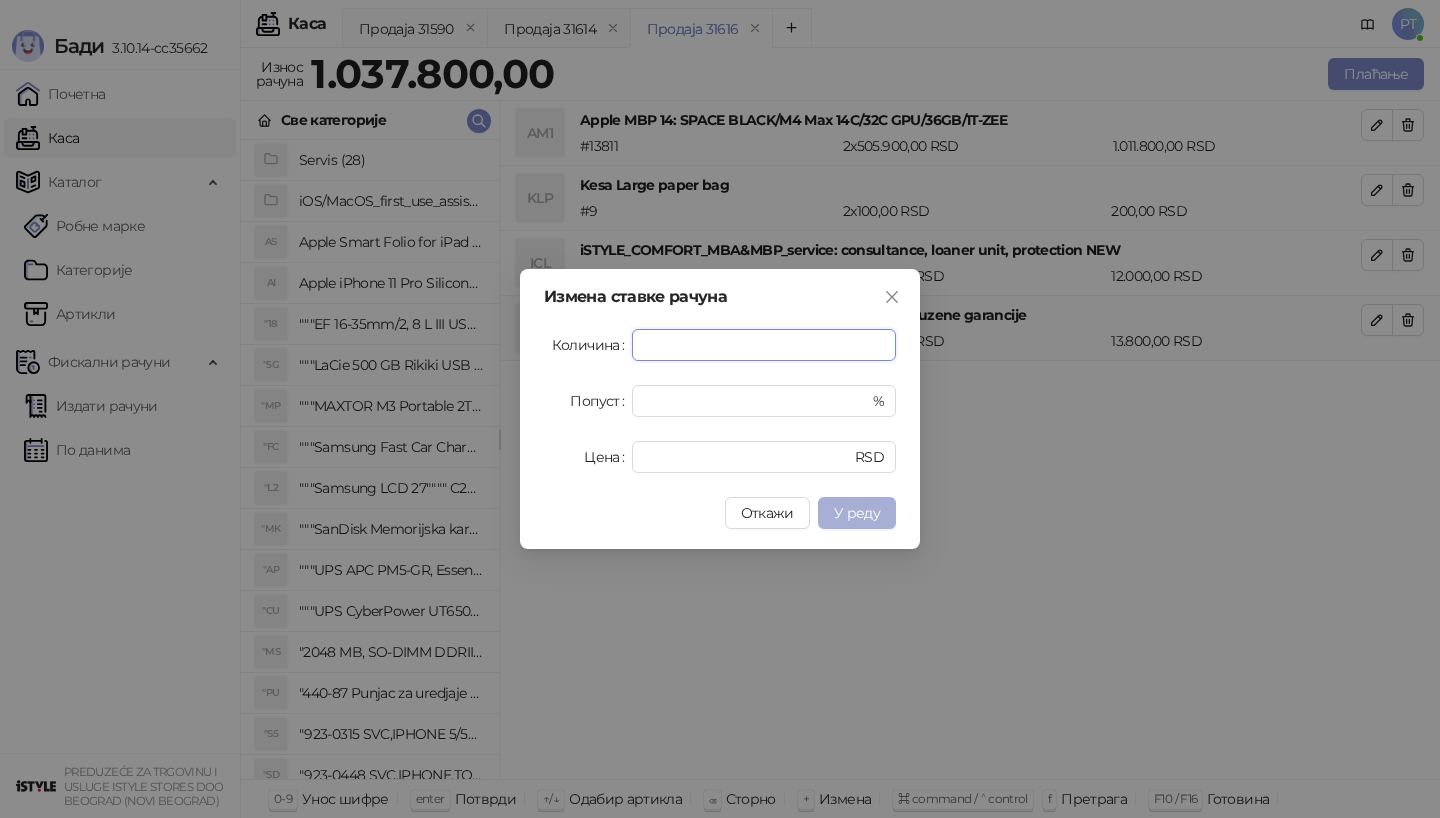 type on "*" 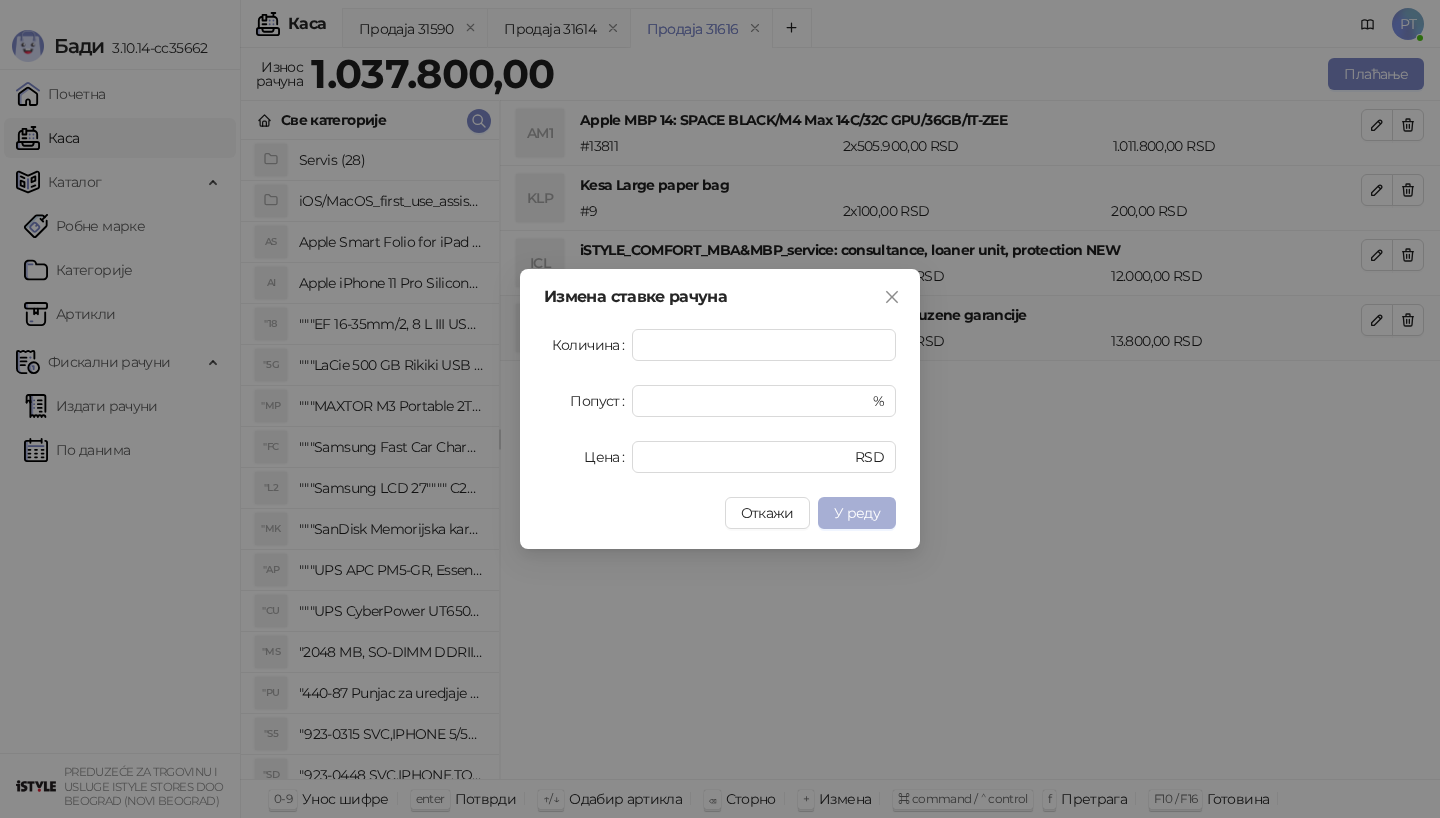 click on "У реду" at bounding box center (857, 513) 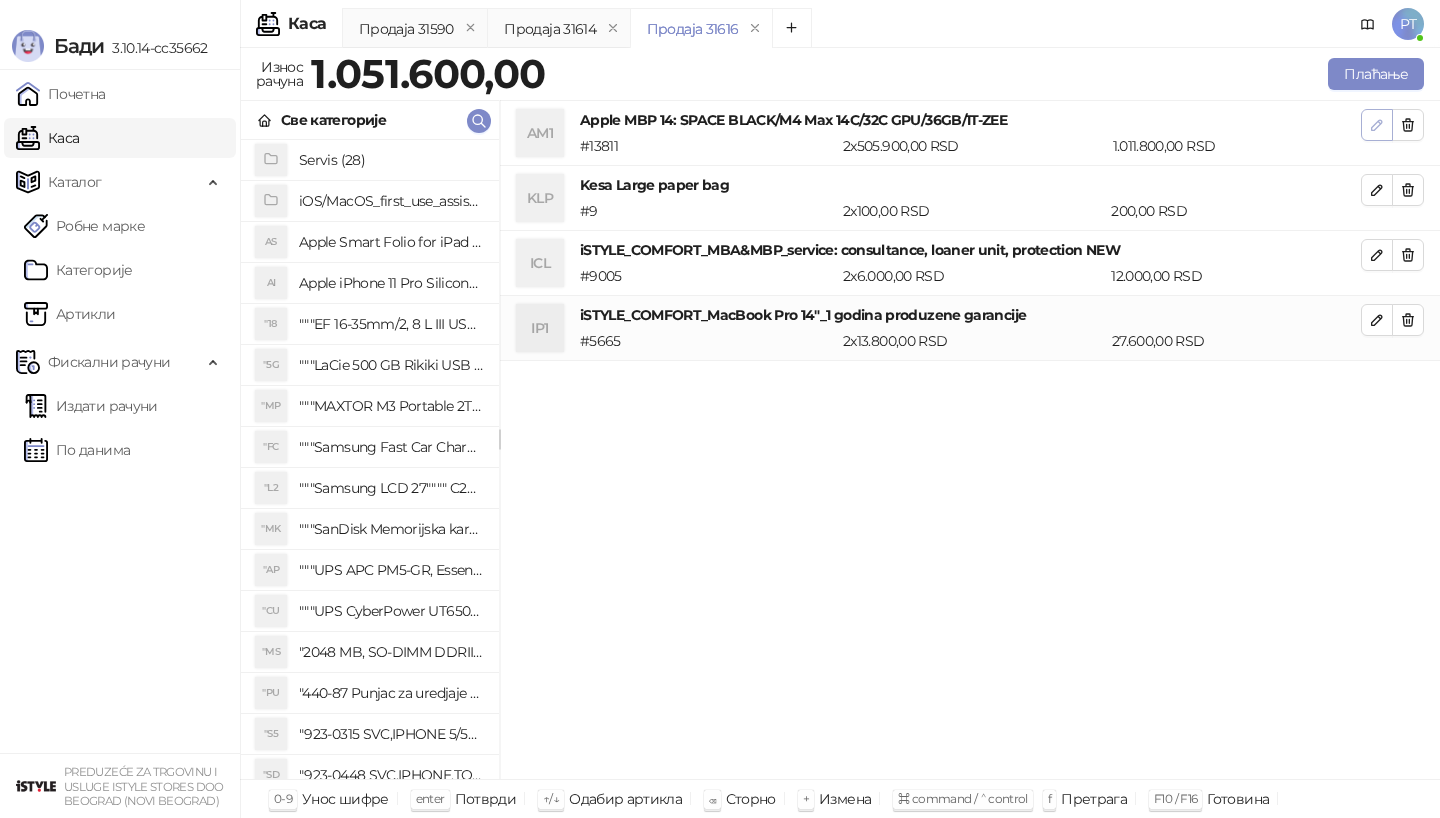 click 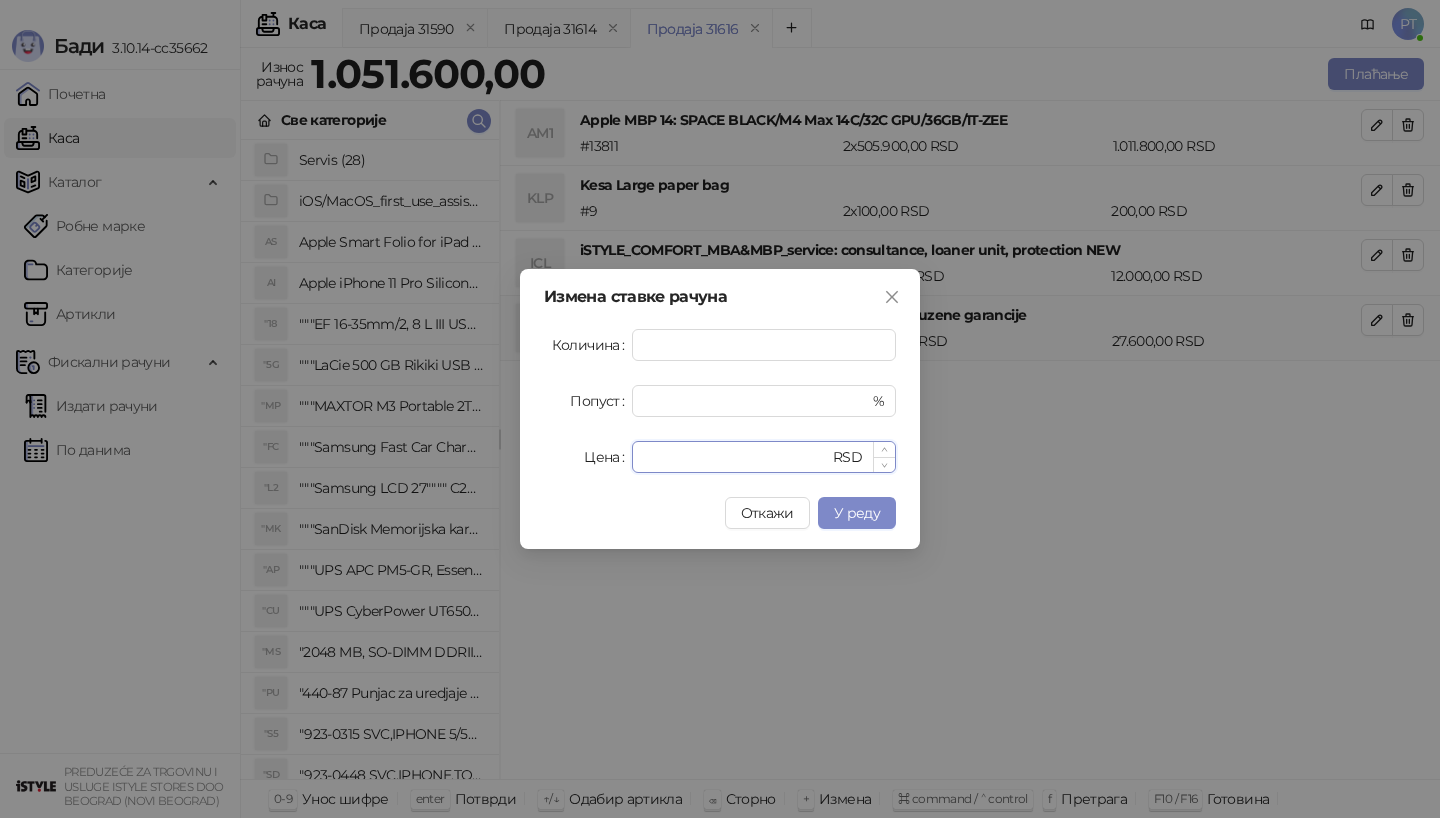 click on "******" at bounding box center (736, 457) 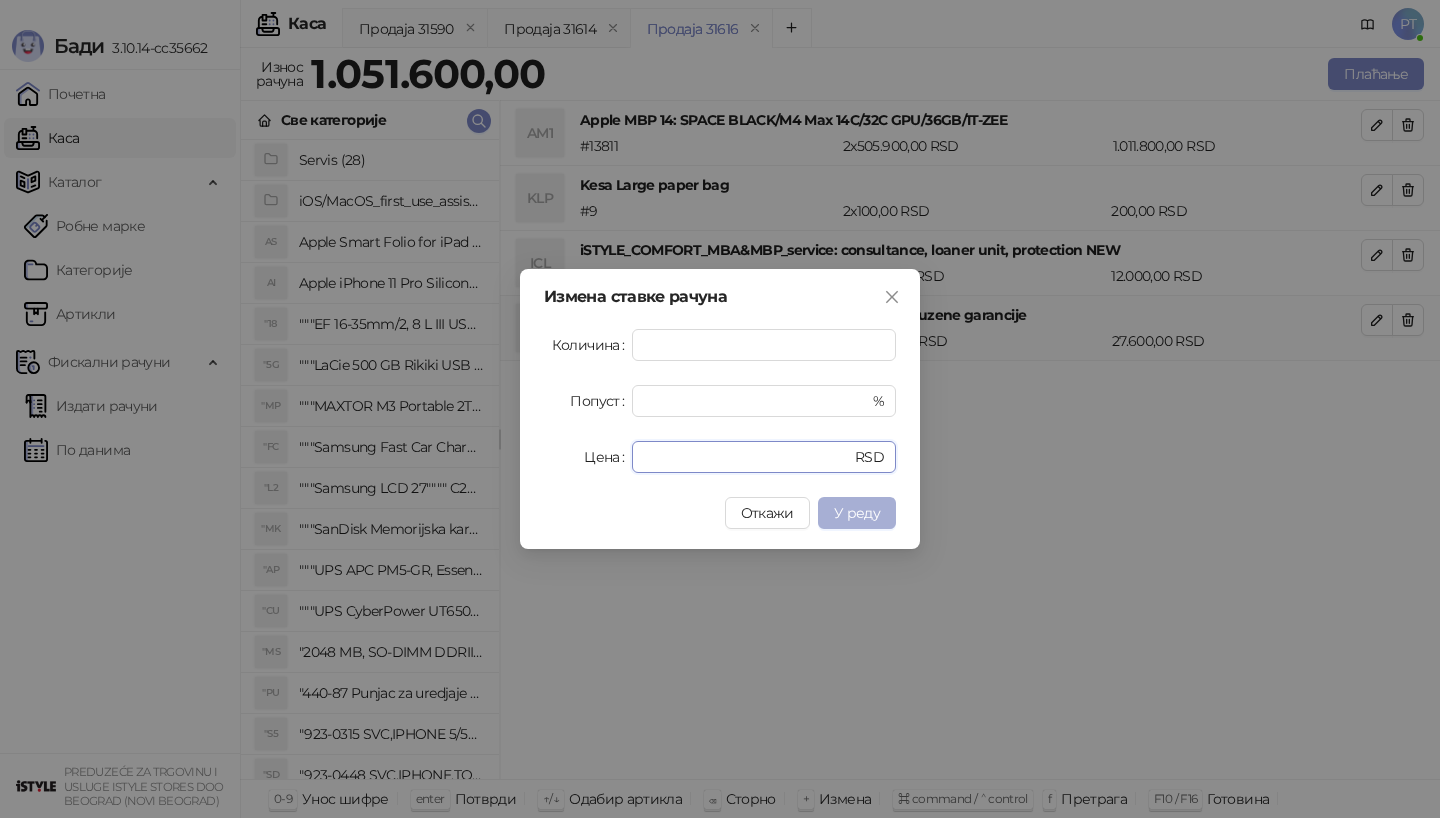 type on "******" 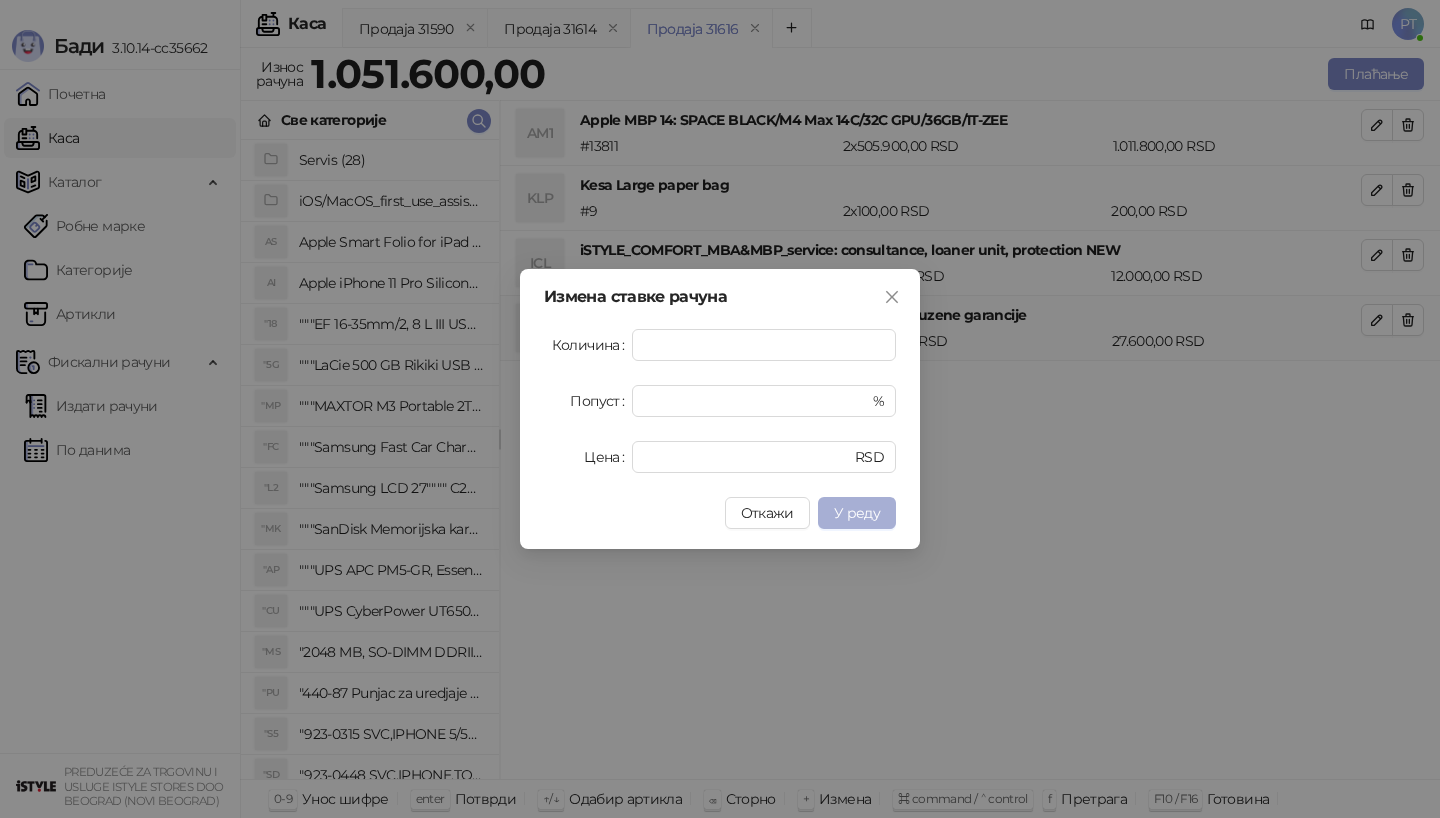 click on "У реду" at bounding box center (857, 513) 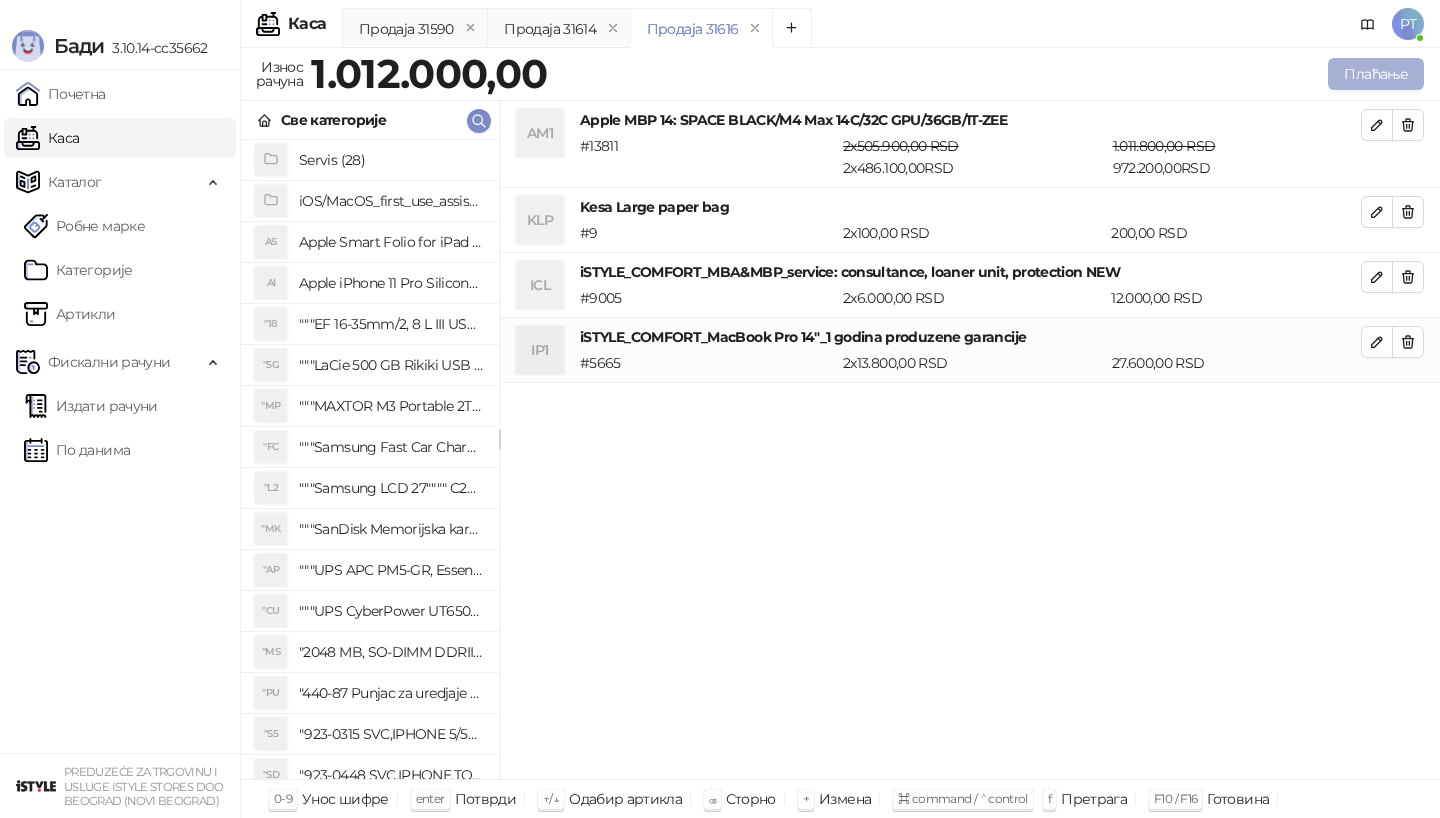 click on "Плаћање" at bounding box center [1376, 74] 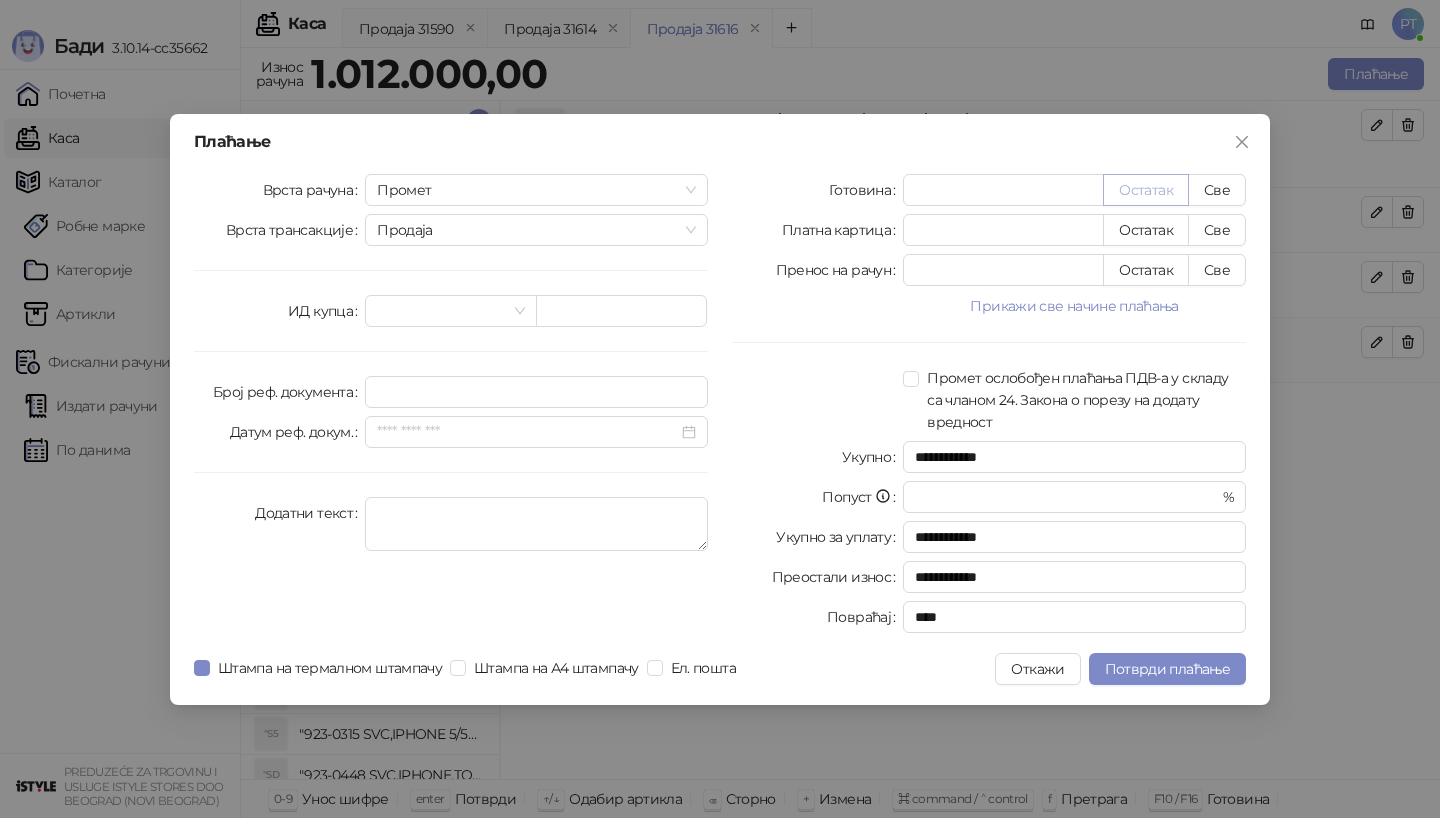 click on "Остатак" at bounding box center (1146, 190) 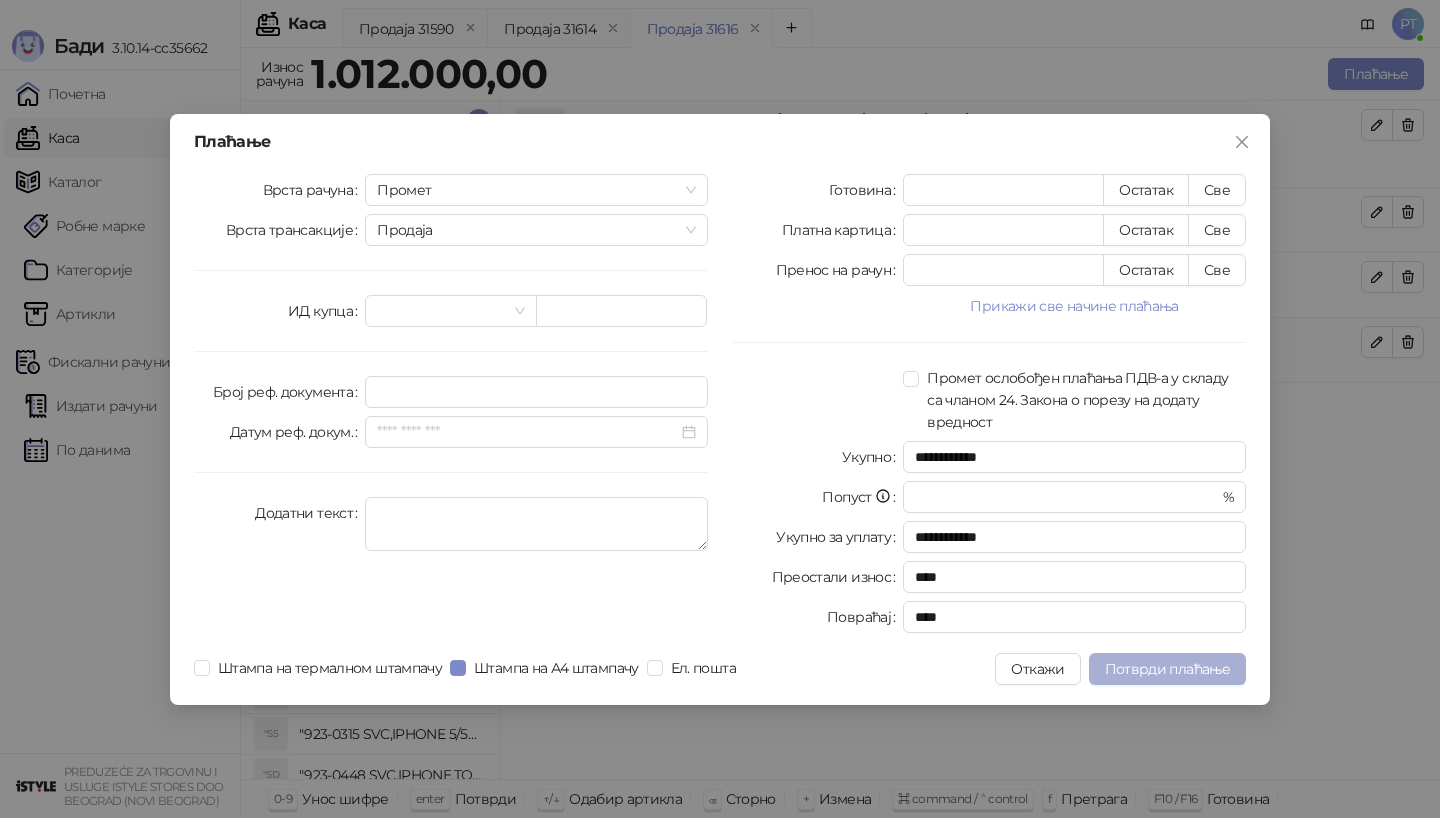 click on "Потврди плаћање" at bounding box center (1167, 669) 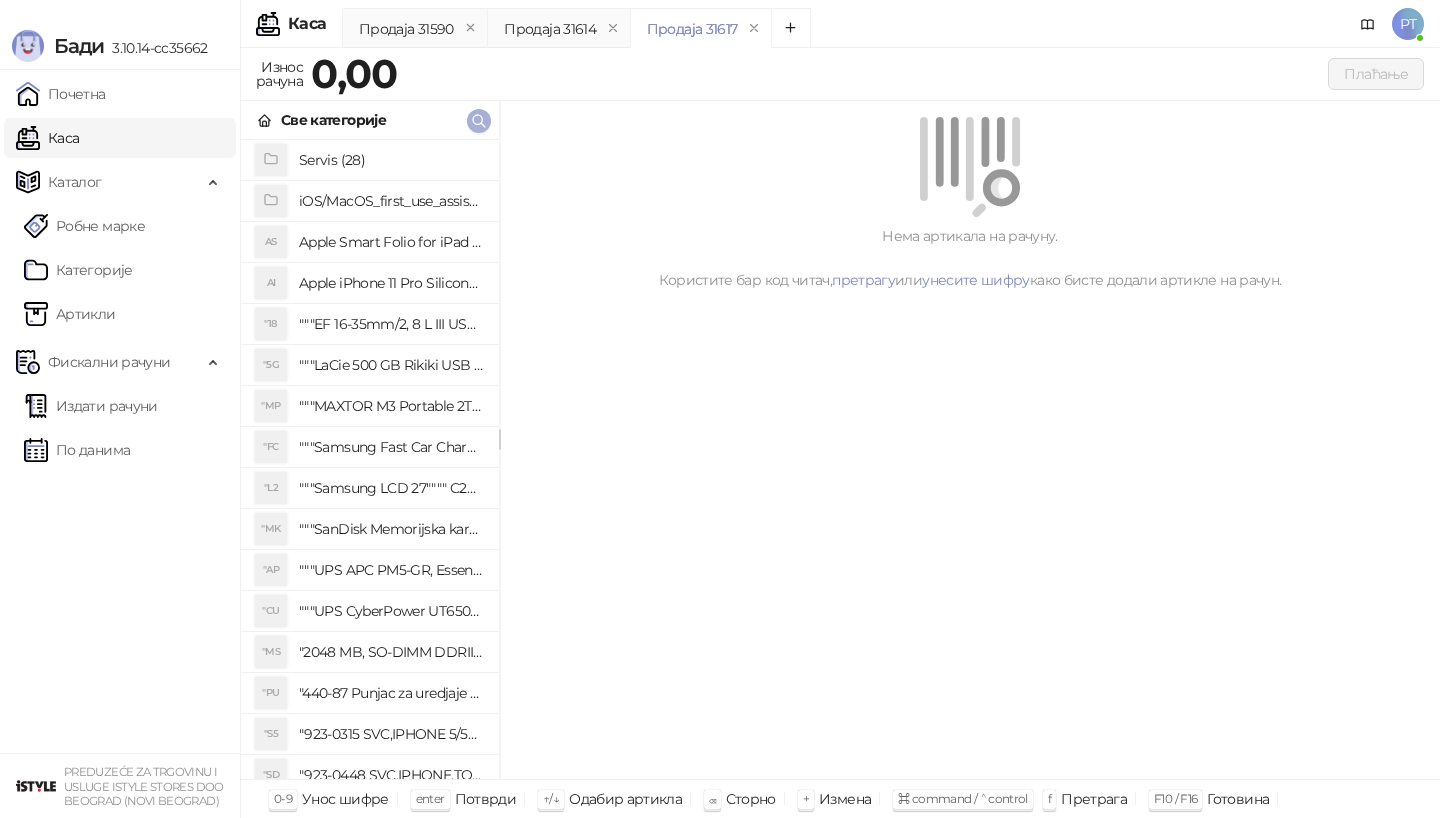 click 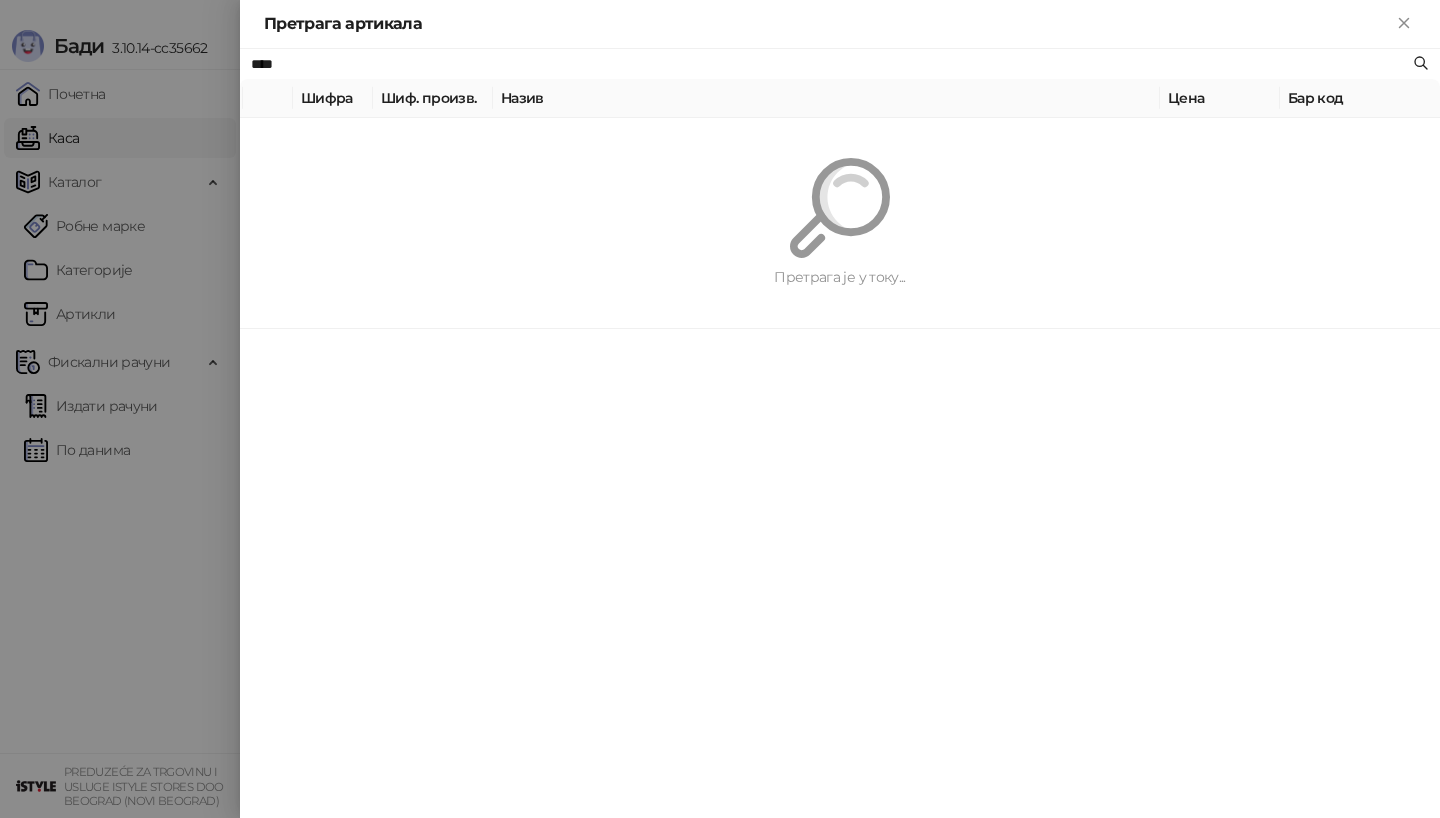 type on "****" 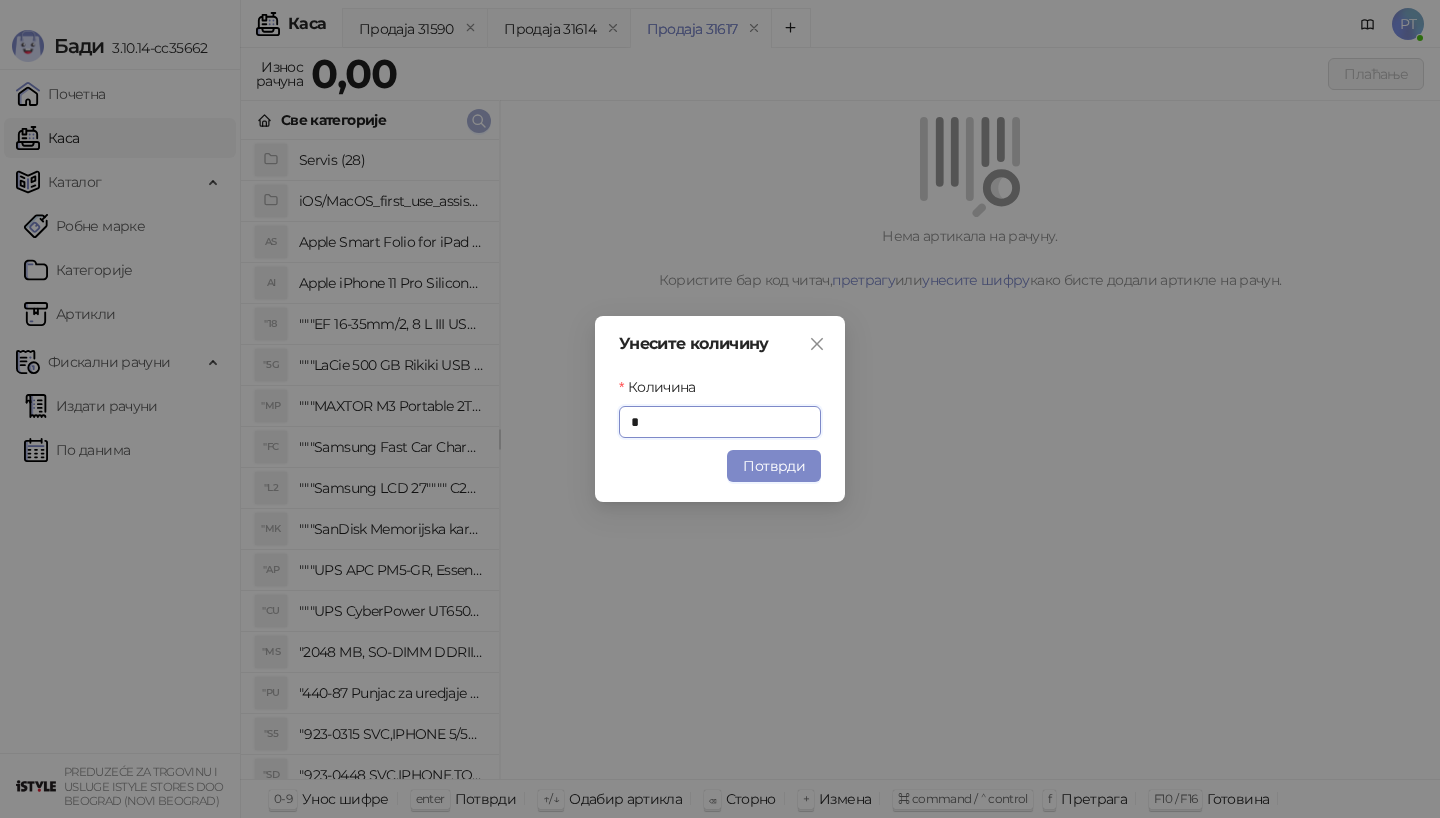 type on "*" 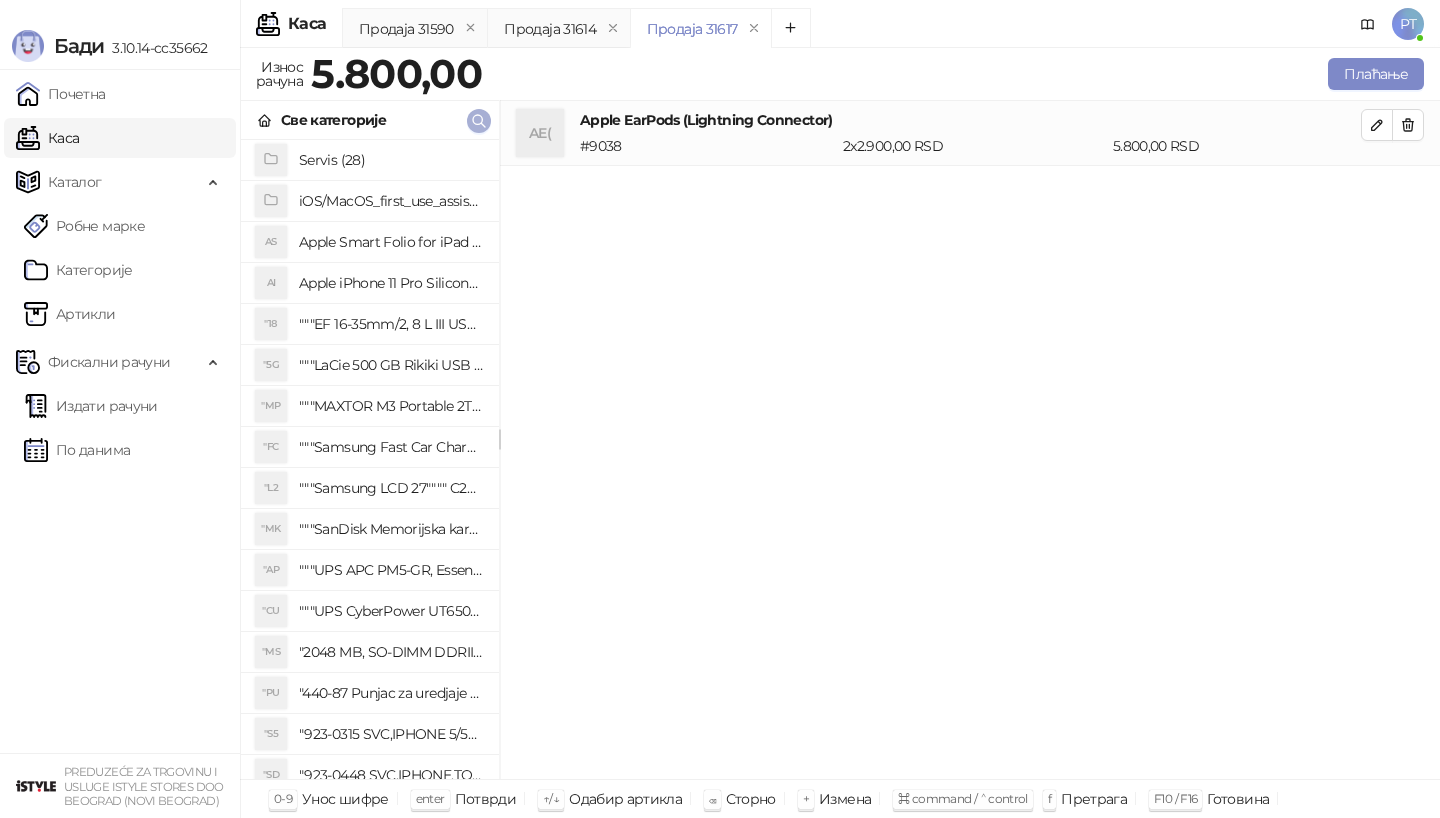 click 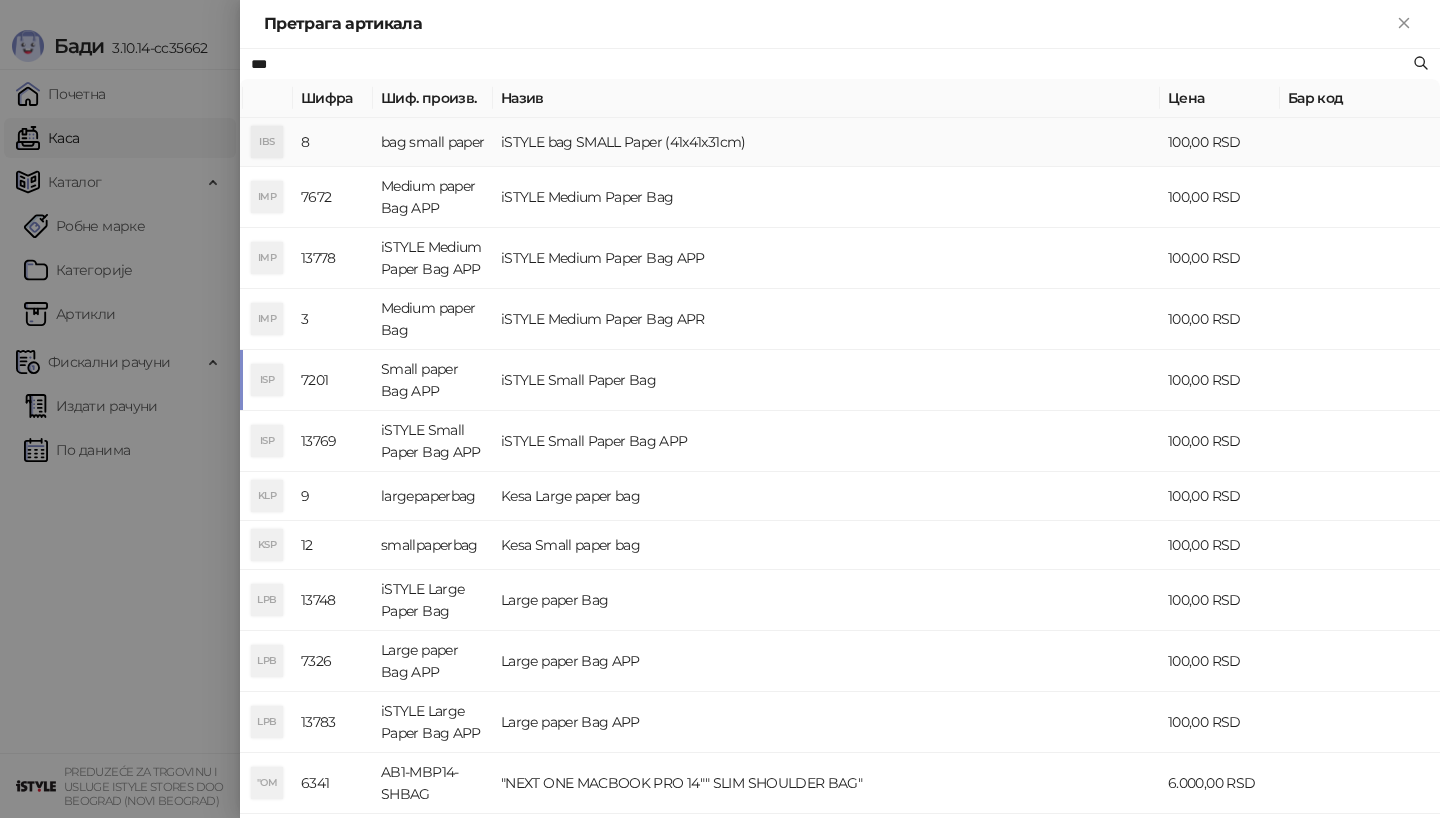 type on "***" 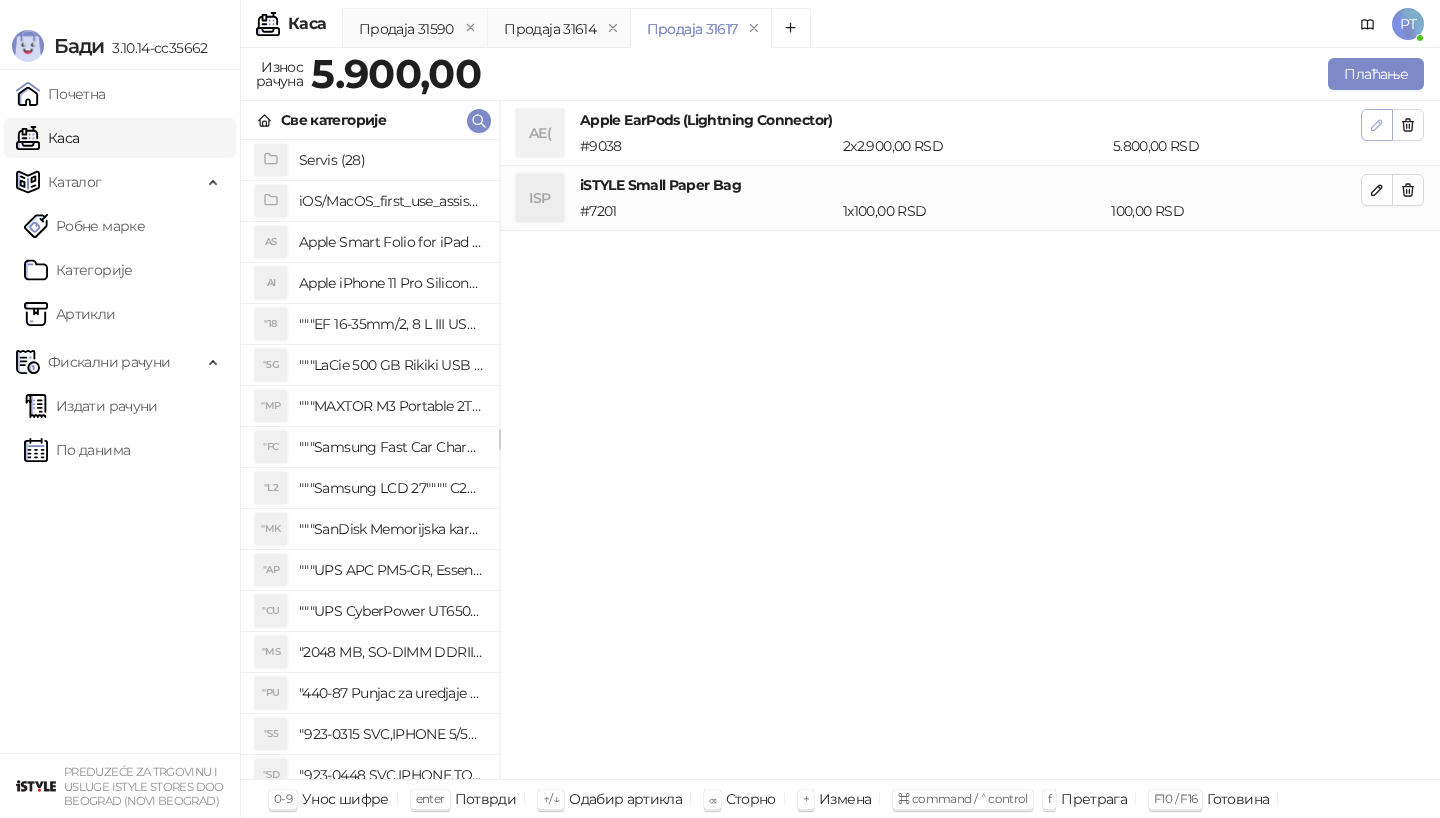 click 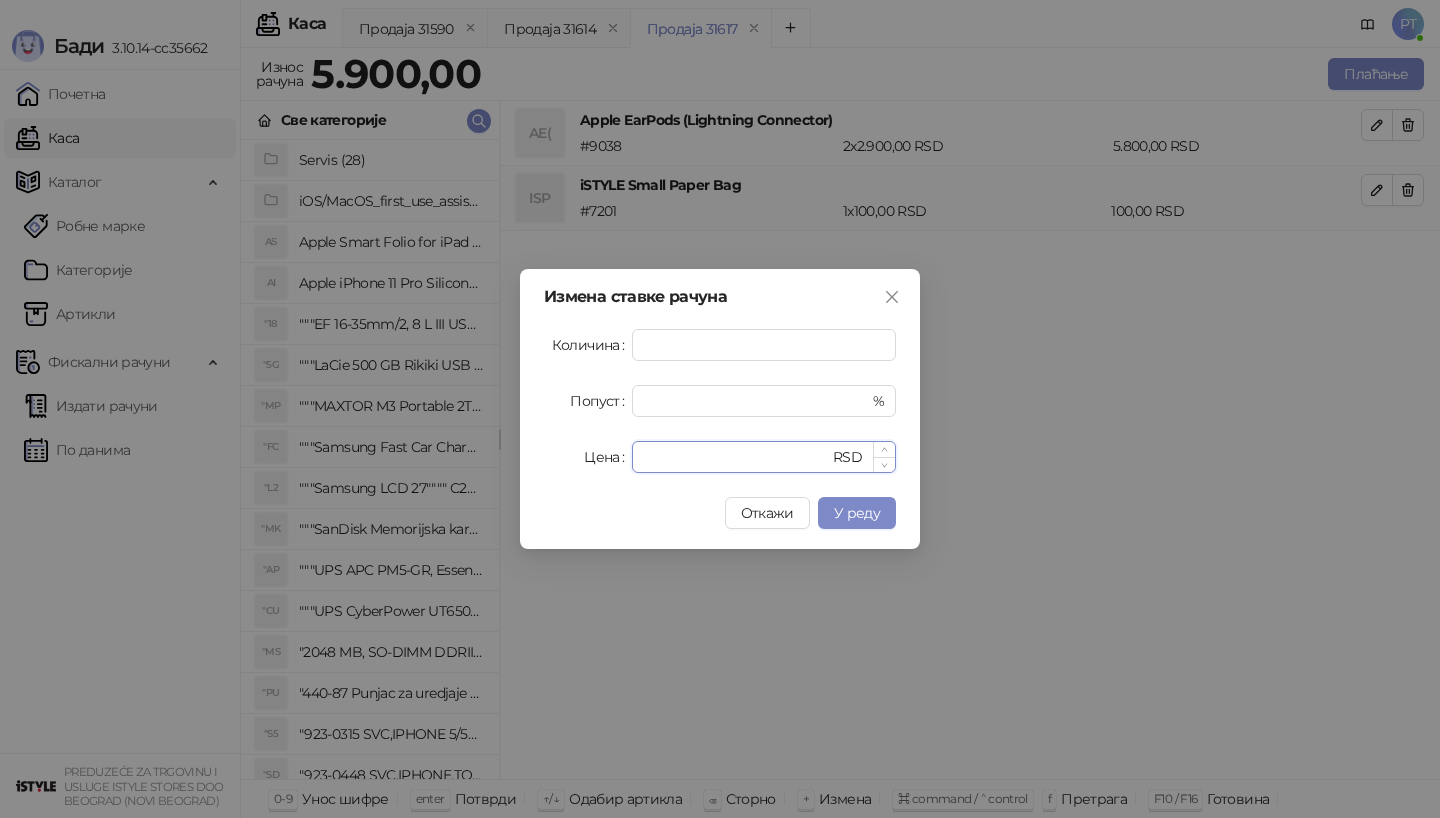 click on "****" at bounding box center (736, 457) 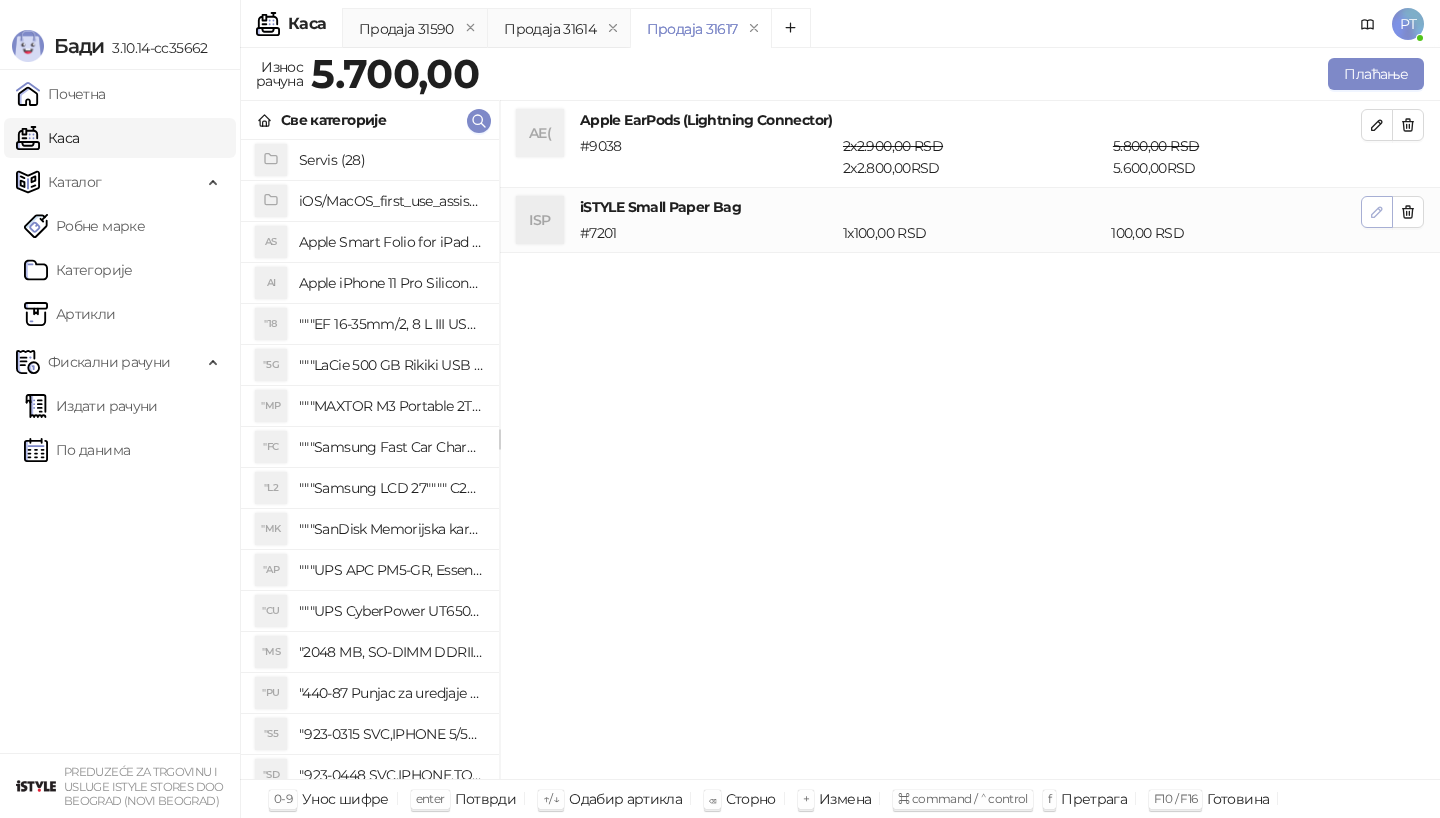 click 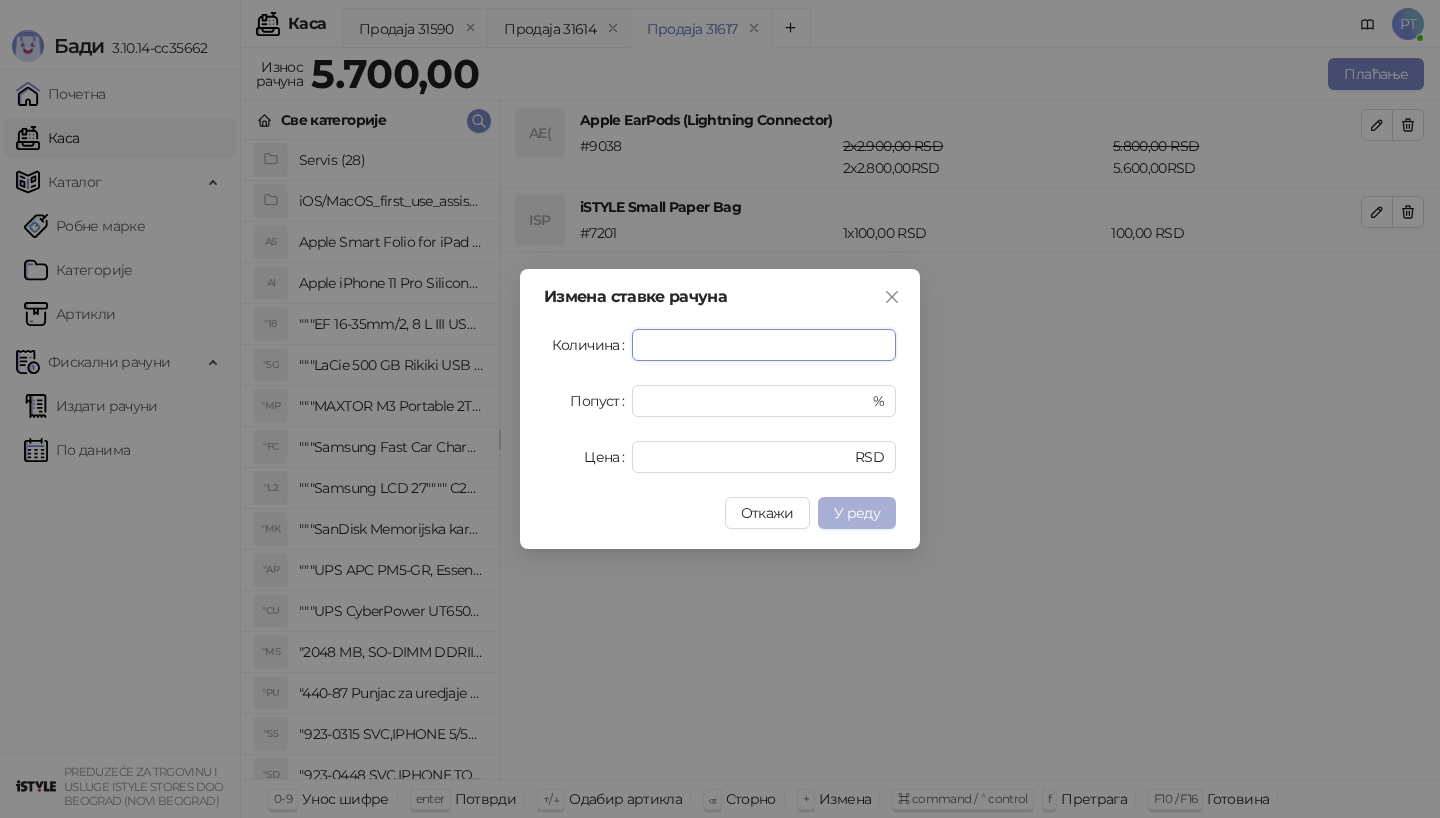 type on "*" 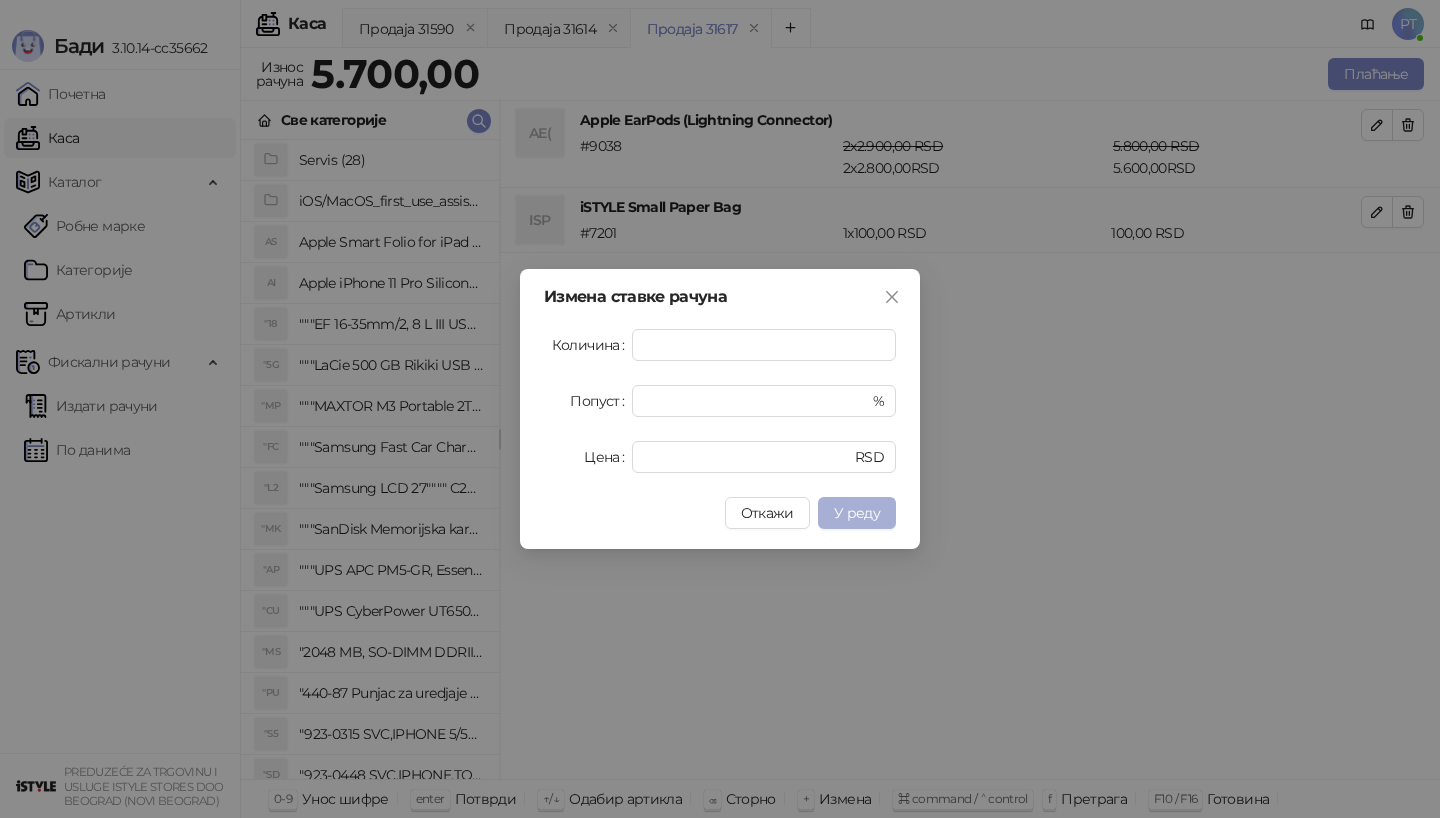 click on "У реду" at bounding box center [857, 513] 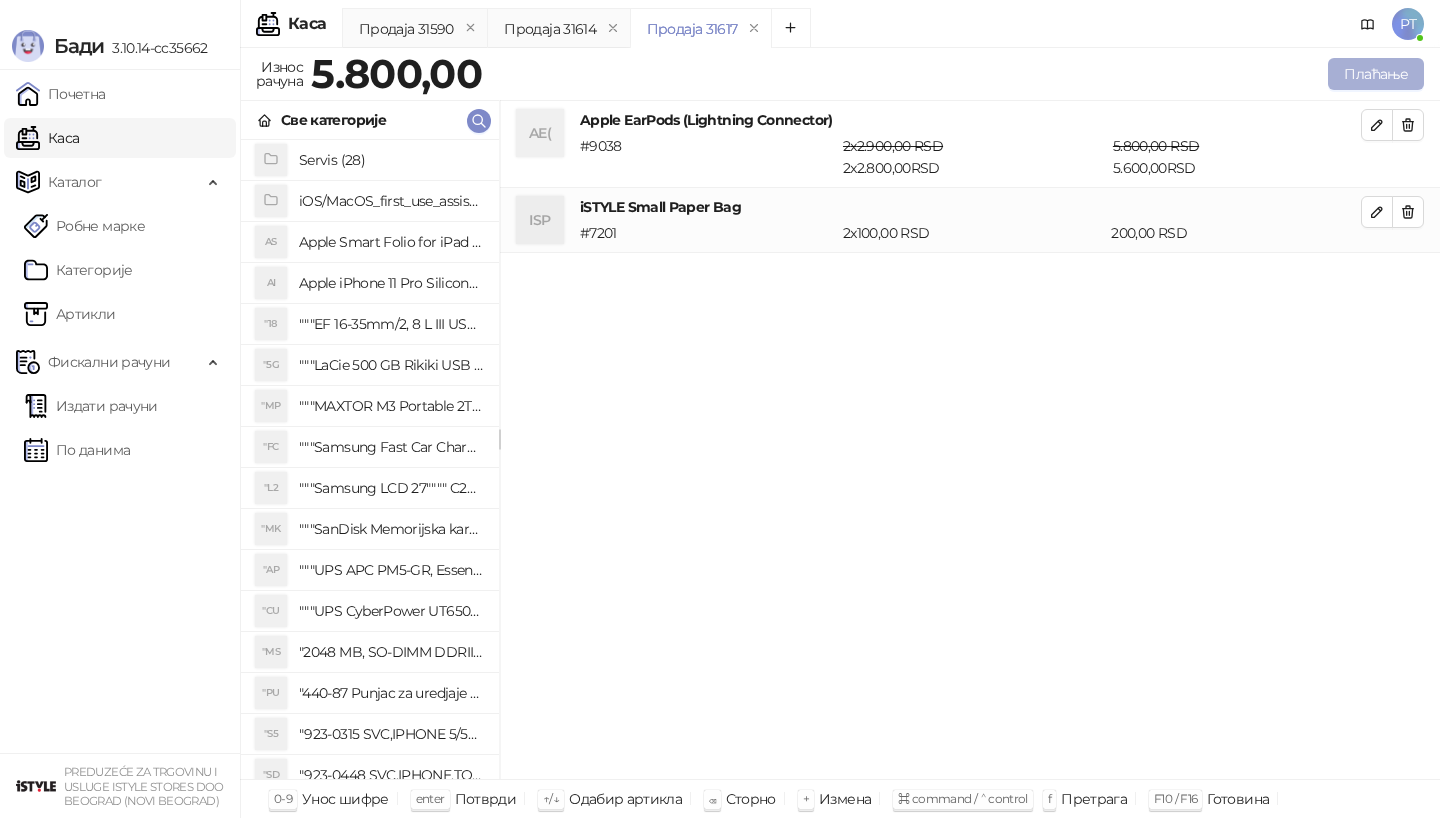 click on "Плаћање" at bounding box center (1376, 74) 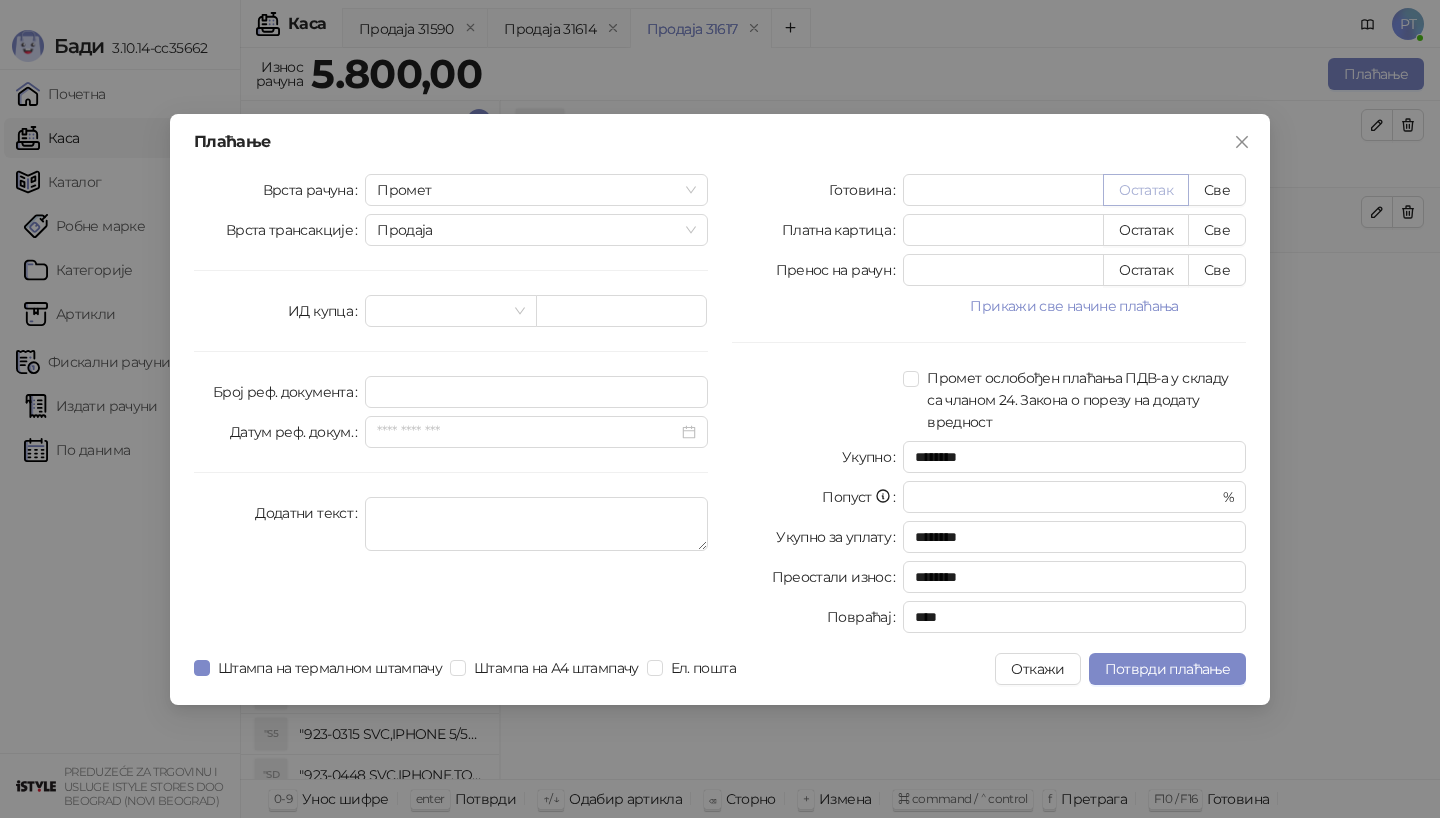 click on "Остатак" at bounding box center [1146, 190] 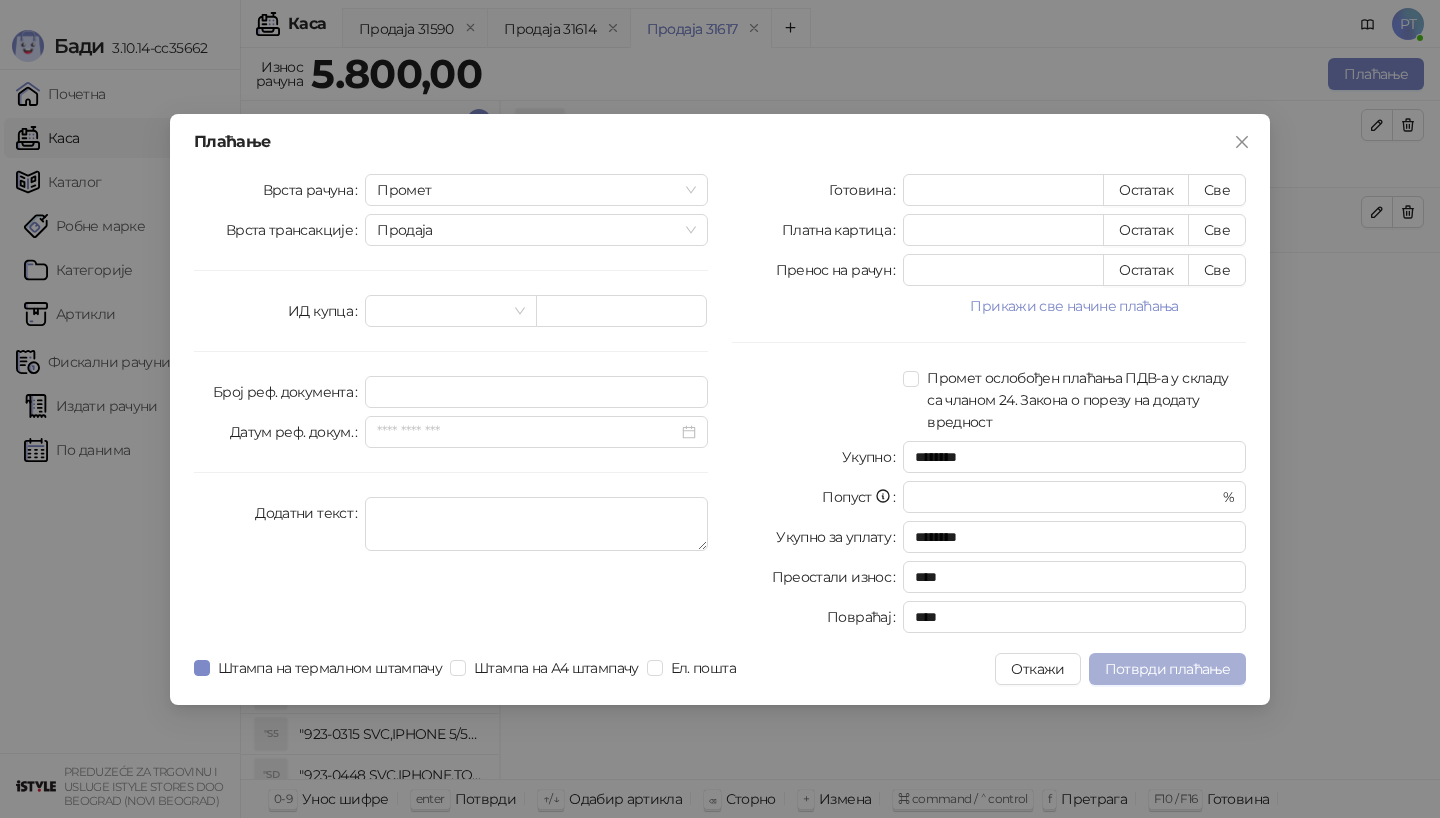 click on "Потврди плаћање" at bounding box center [1167, 669] 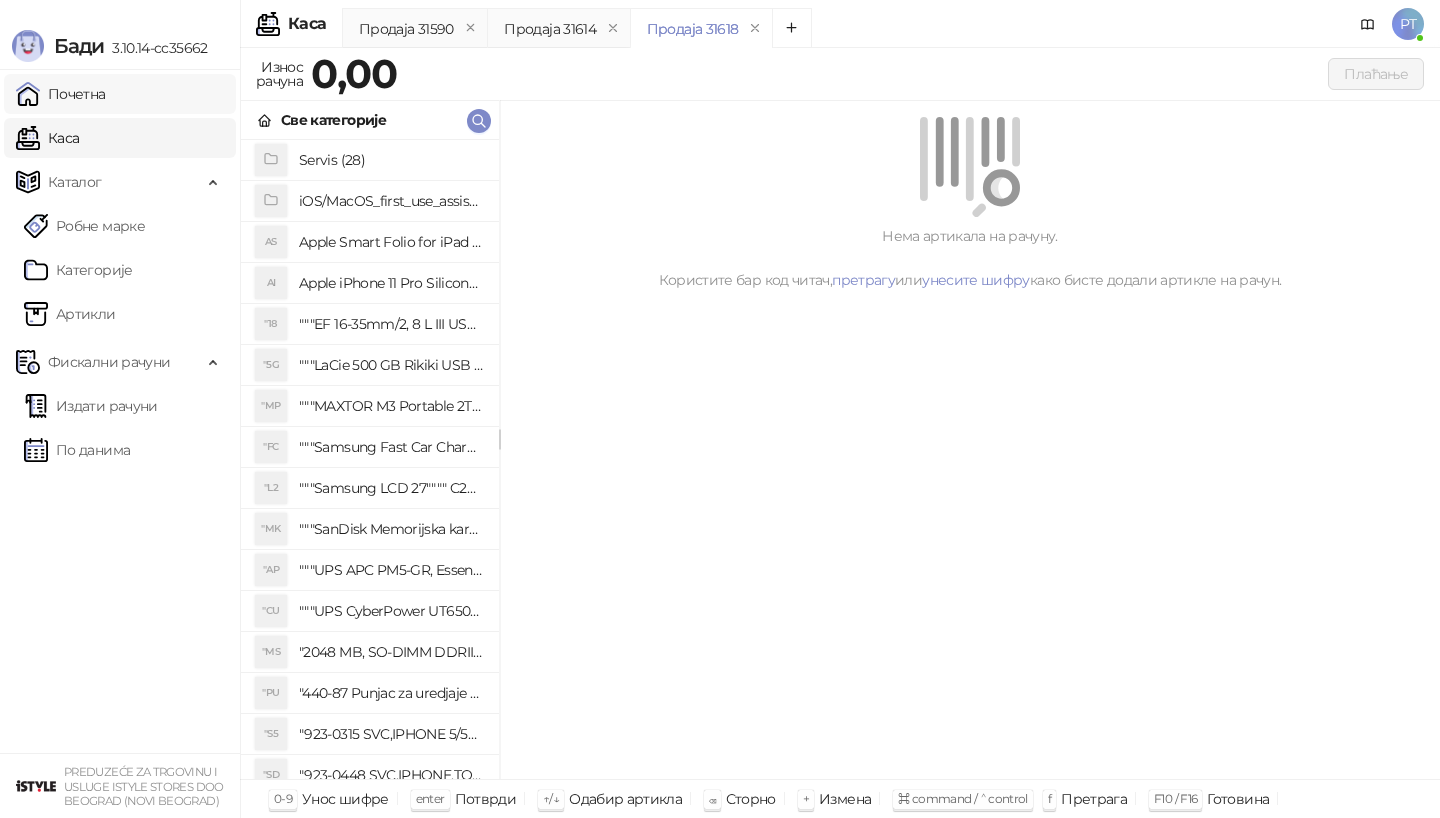 click on "Почетна" at bounding box center (61, 94) 